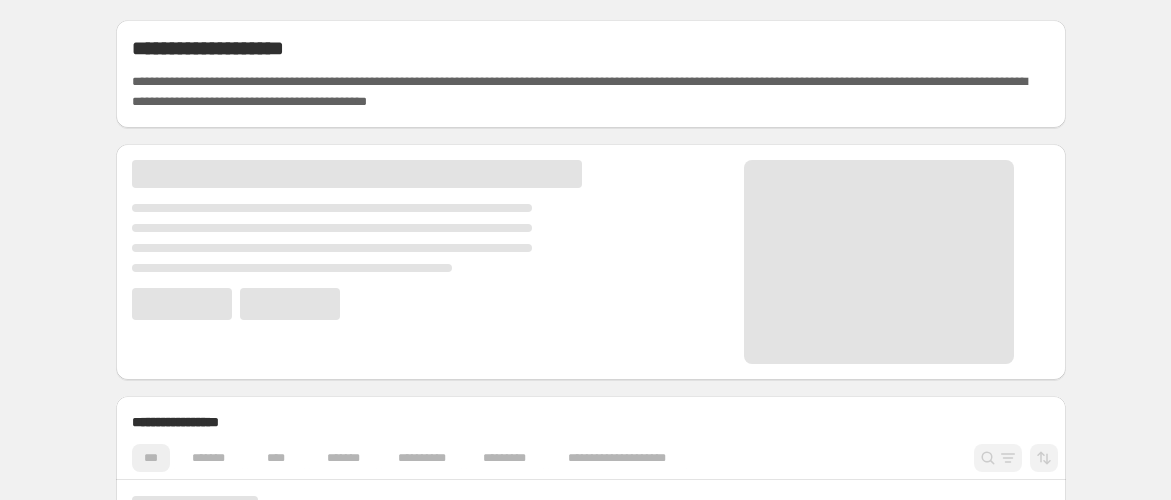 scroll, scrollTop: 0, scrollLeft: 0, axis: both 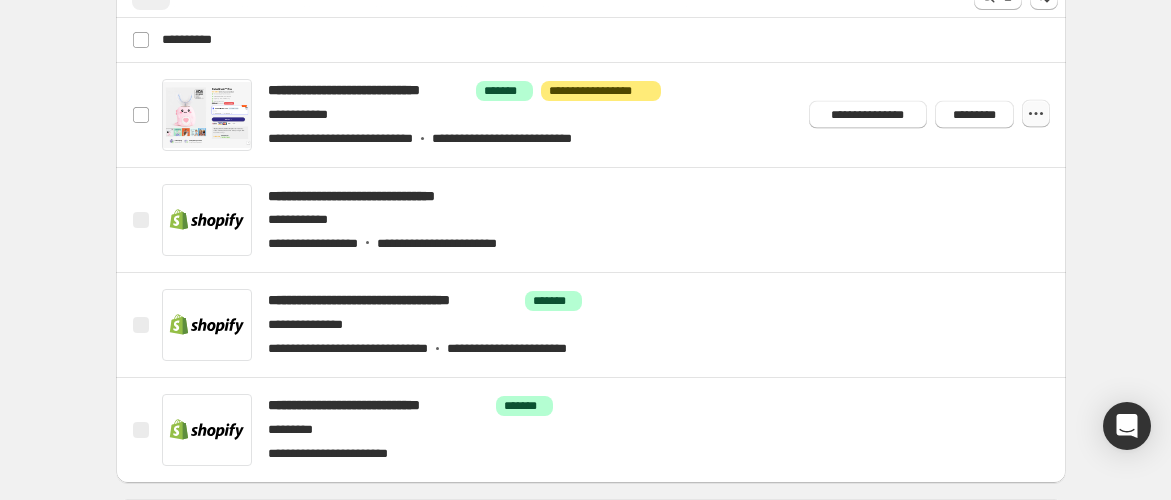 click 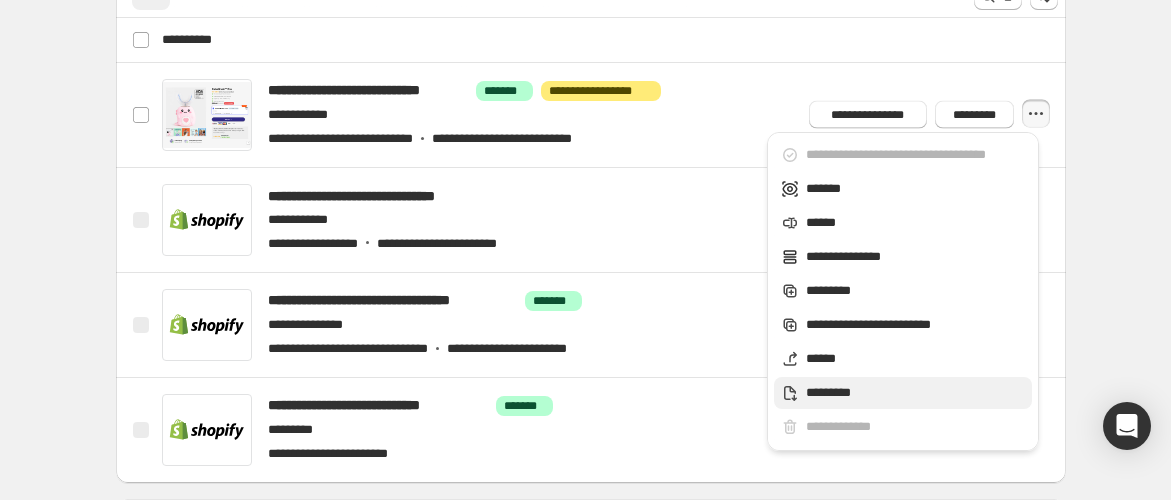 click on "*********" at bounding box center (916, 393) 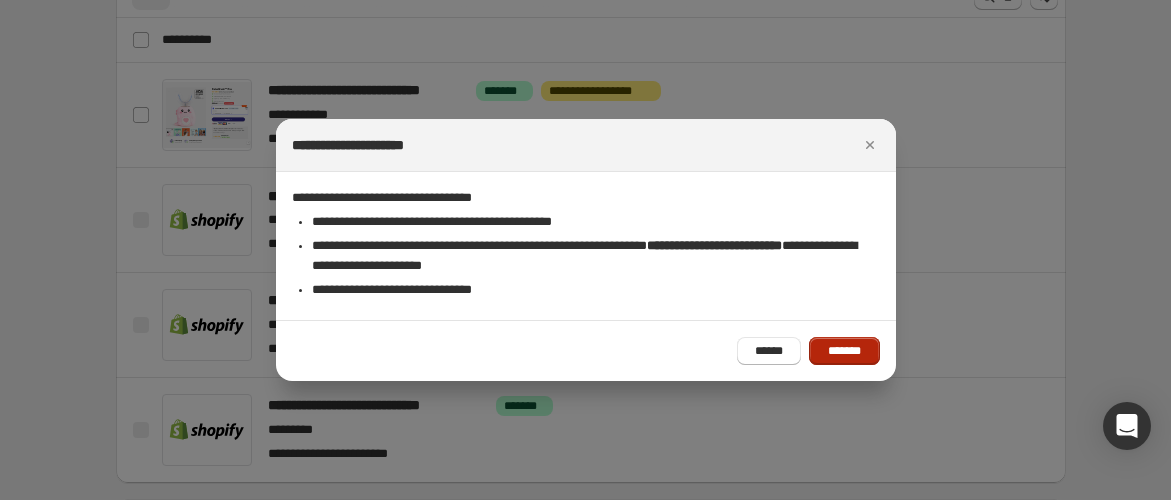 click on "*******" at bounding box center [844, 351] 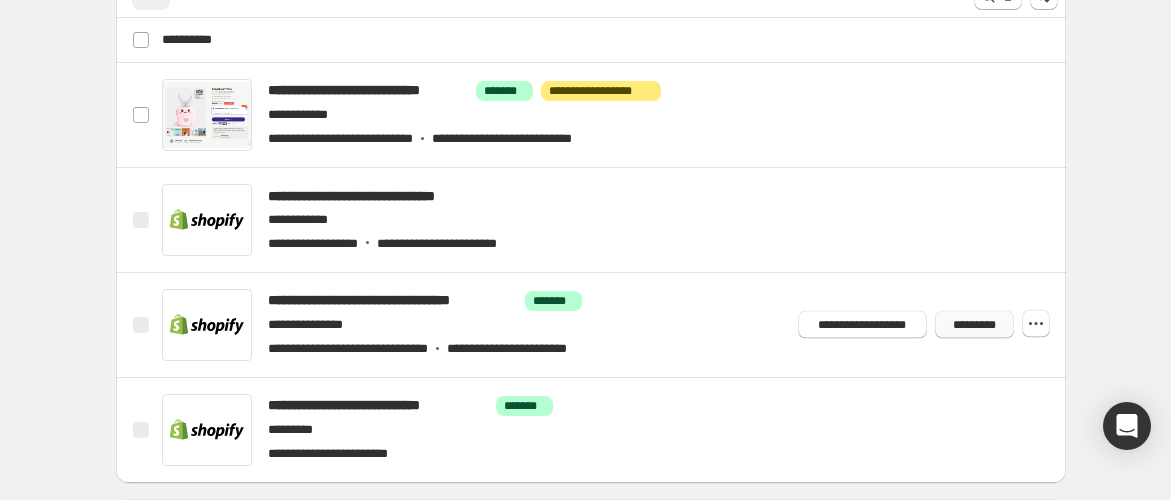 click on "*********" at bounding box center (974, 325) 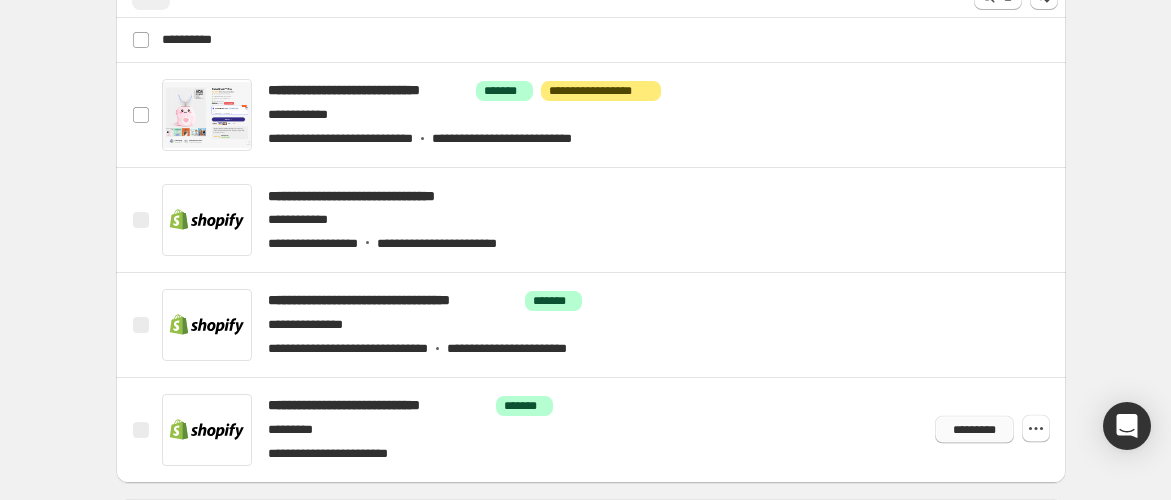 click on "*********" at bounding box center [974, 430] 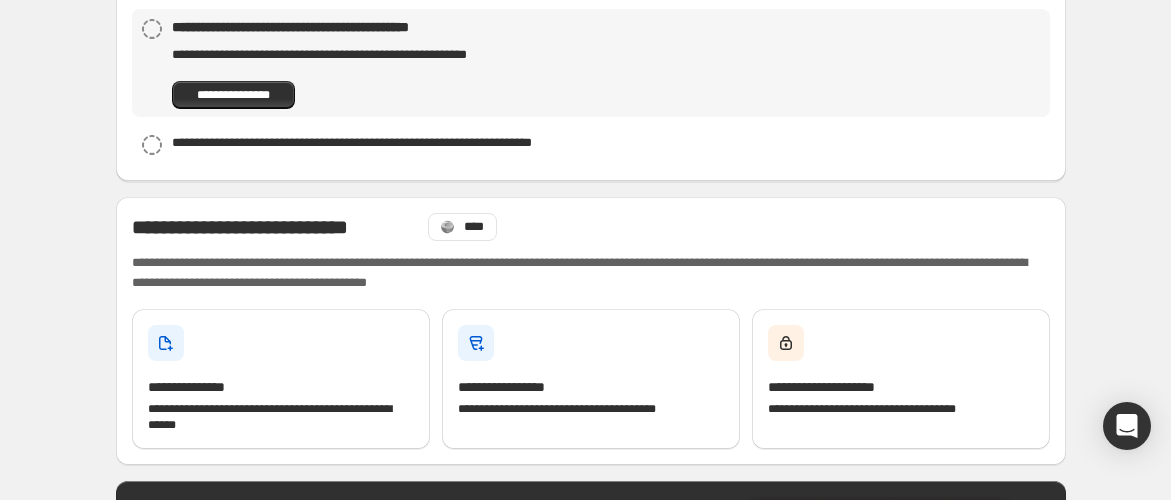 scroll, scrollTop: 0, scrollLeft: 0, axis: both 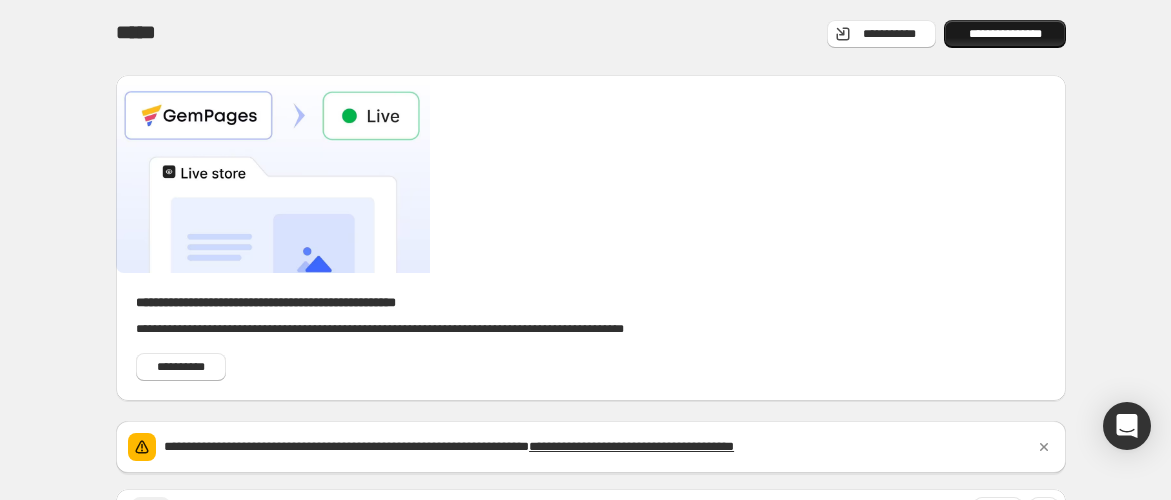 click on "**********" at bounding box center [1005, 34] 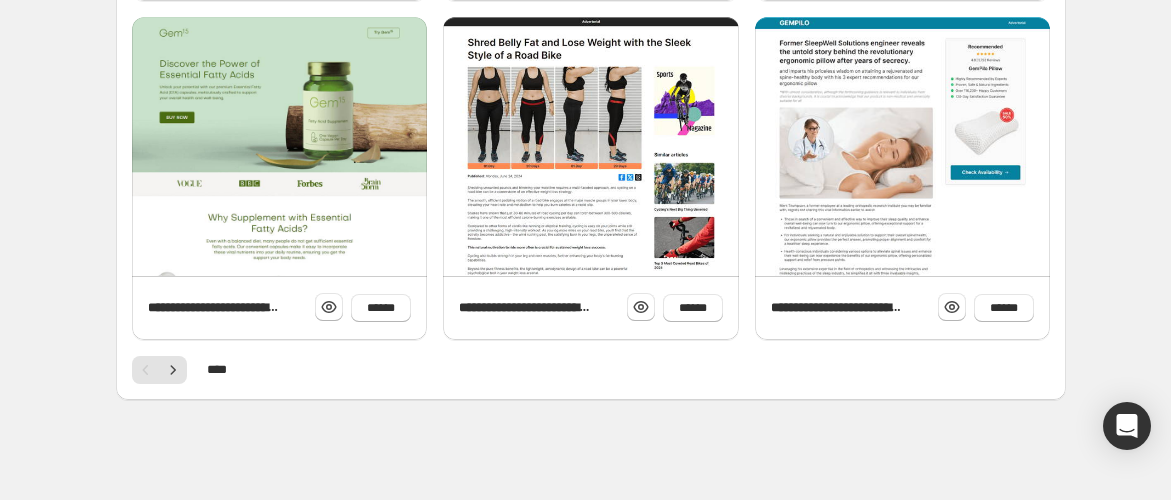 scroll, scrollTop: 0, scrollLeft: 0, axis: both 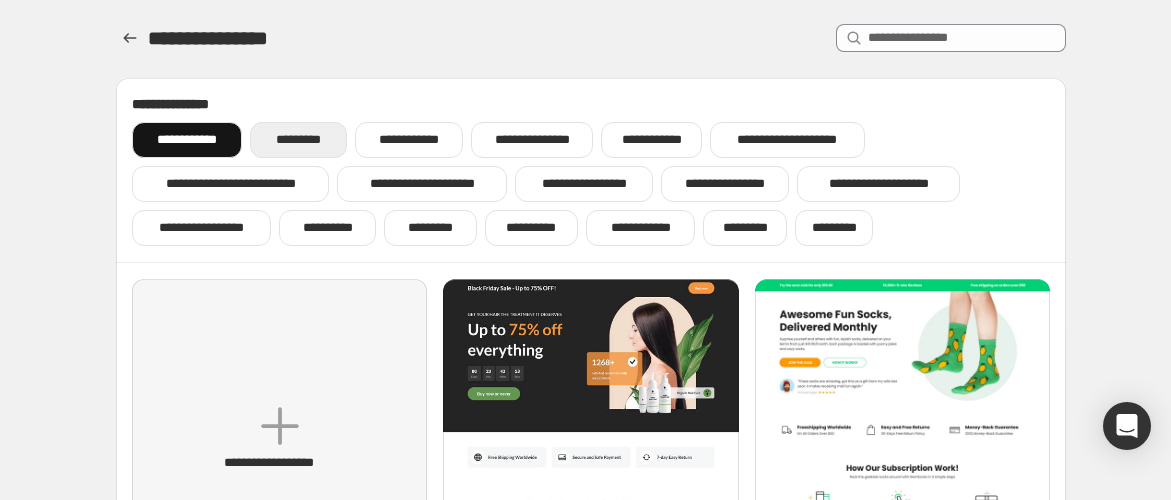 click on "*********" at bounding box center [298, 140] 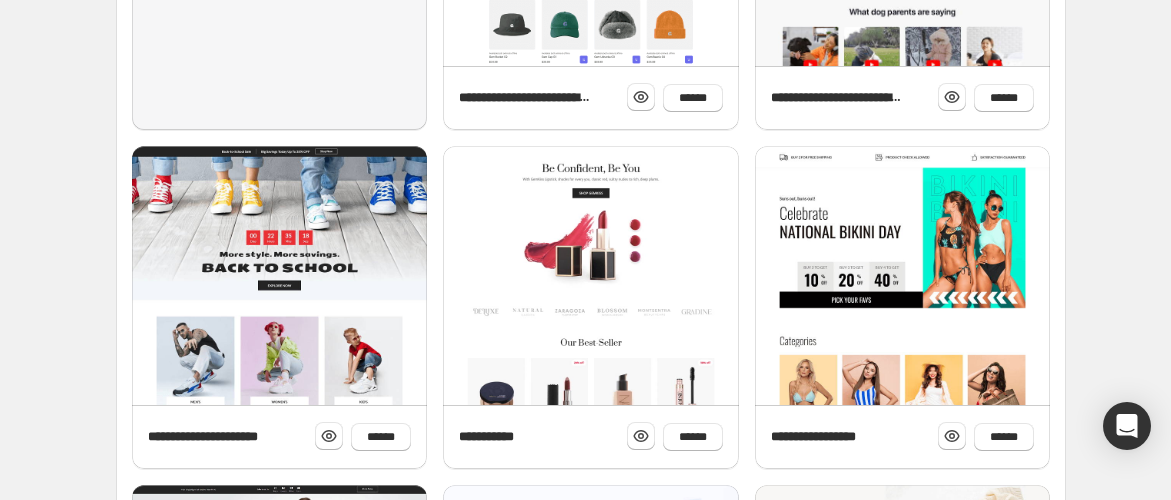 scroll, scrollTop: 461, scrollLeft: 0, axis: vertical 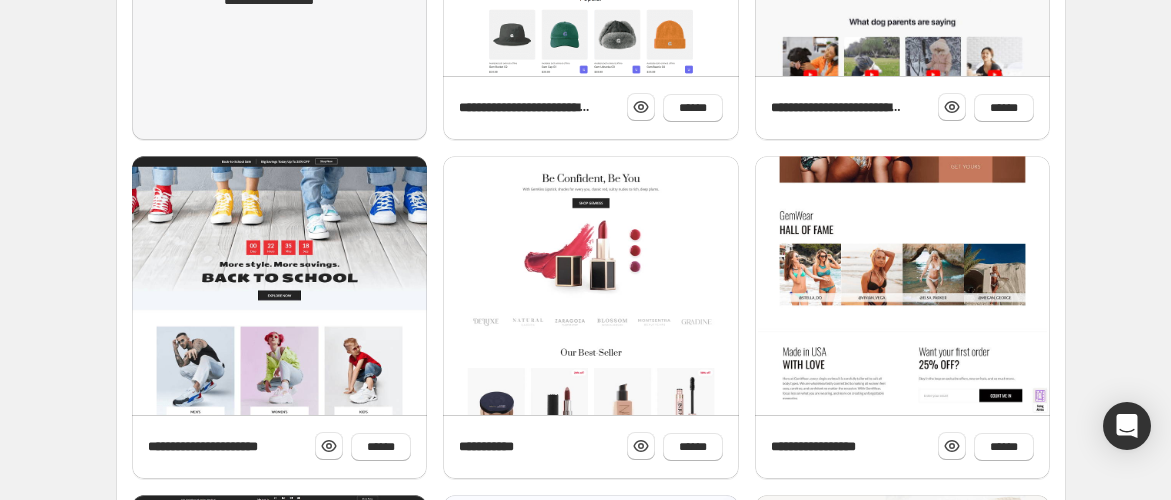 click at bounding box center [902, -129] 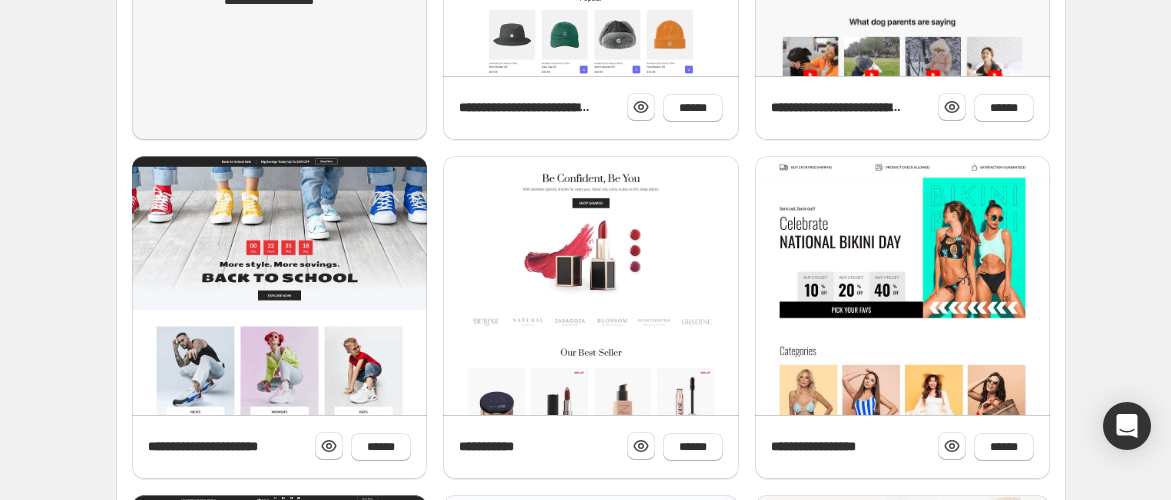 scroll, scrollTop: 940, scrollLeft: 0, axis: vertical 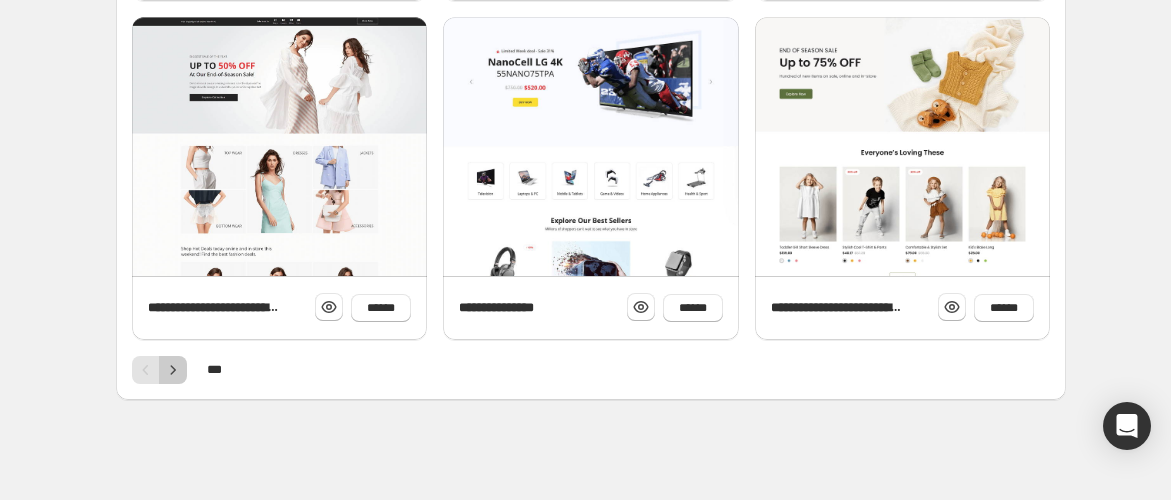 click at bounding box center [173, 370] 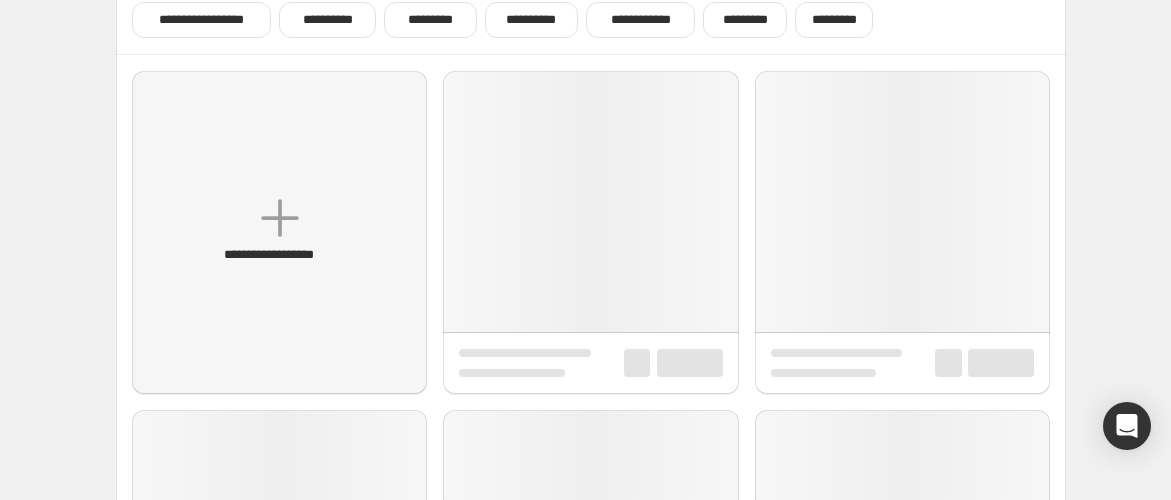 scroll, scrollTop: 0, scrollLeft: 0, axis: both 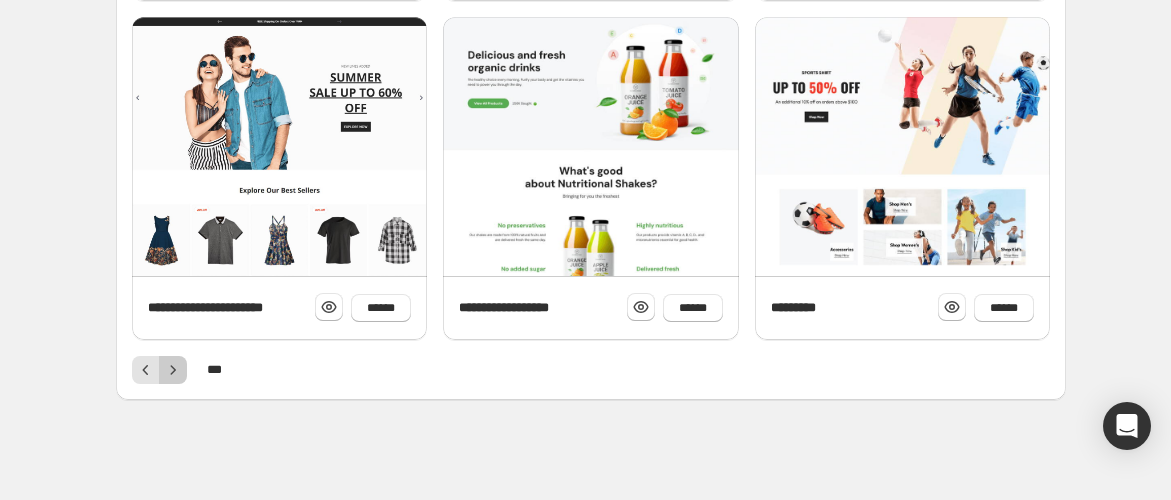 click 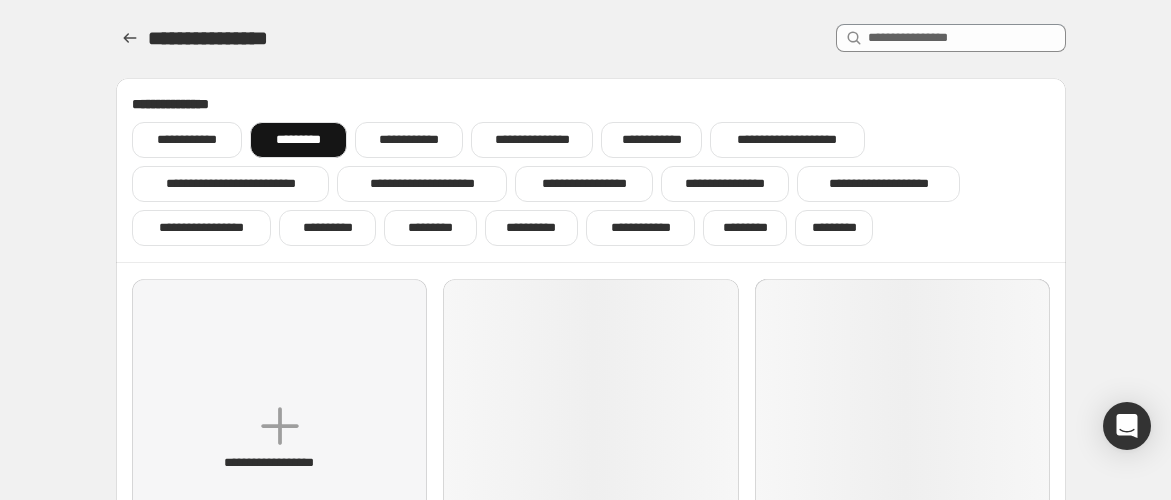 scroll, scrollTop: 0, scrollLeft: 0, axis: both 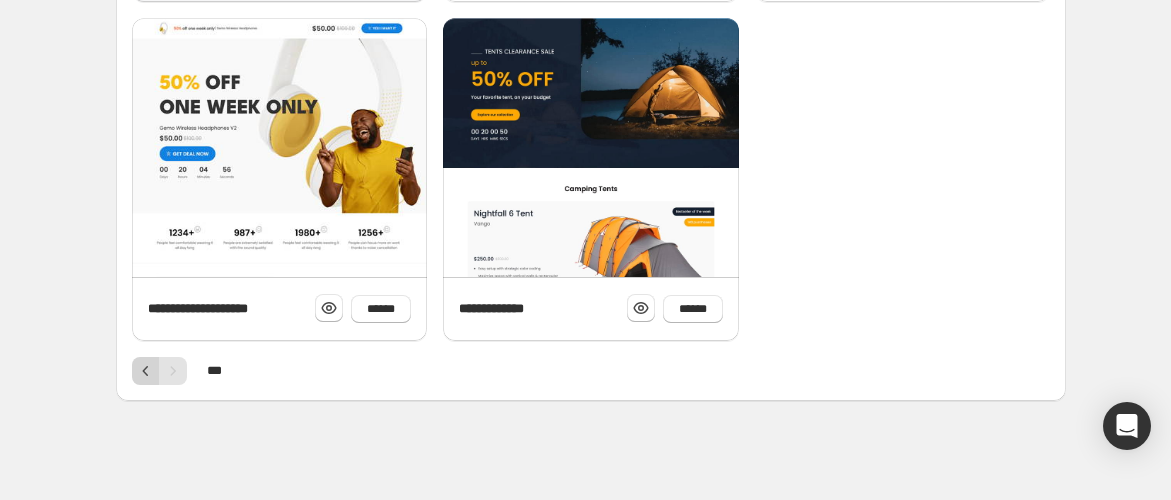 click 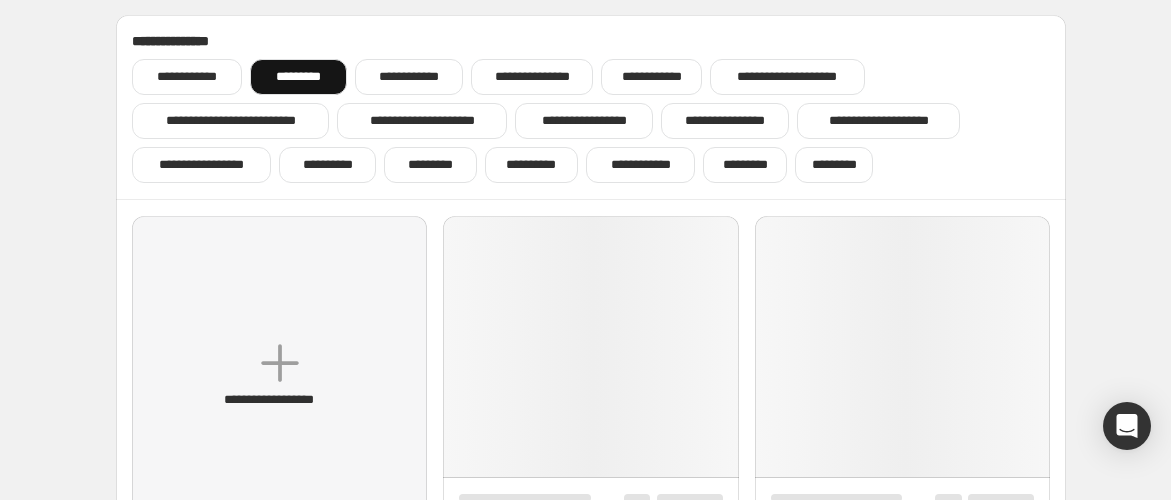scroll, scrollTop: 0, scrollLeft: 0, axis: both 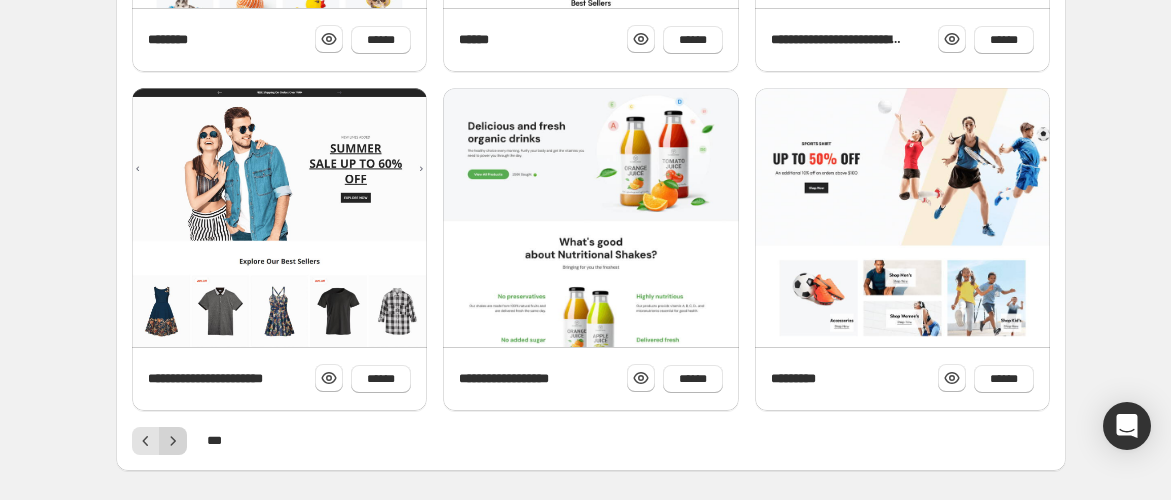 click 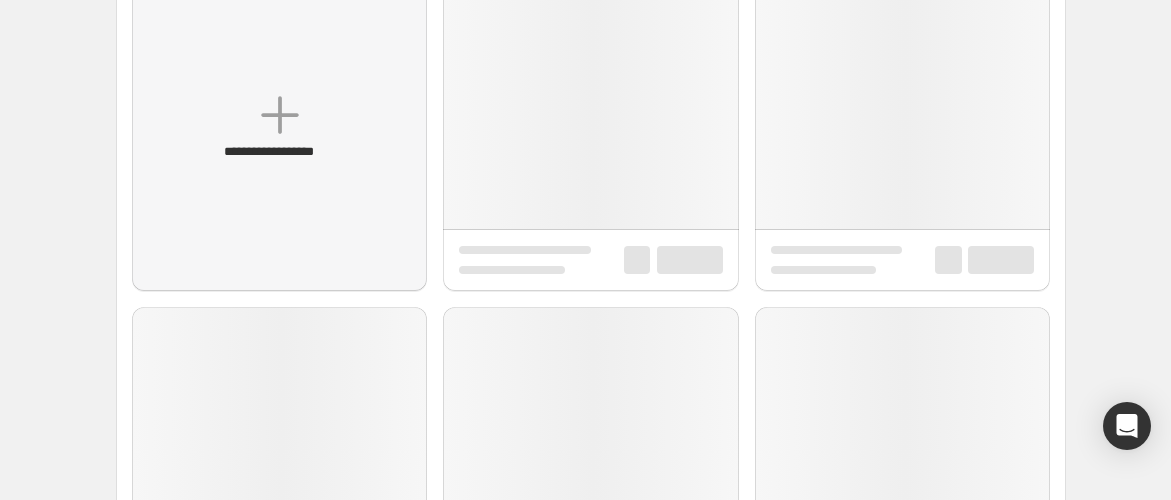 click on "**********" at bounding box center (591, 468) 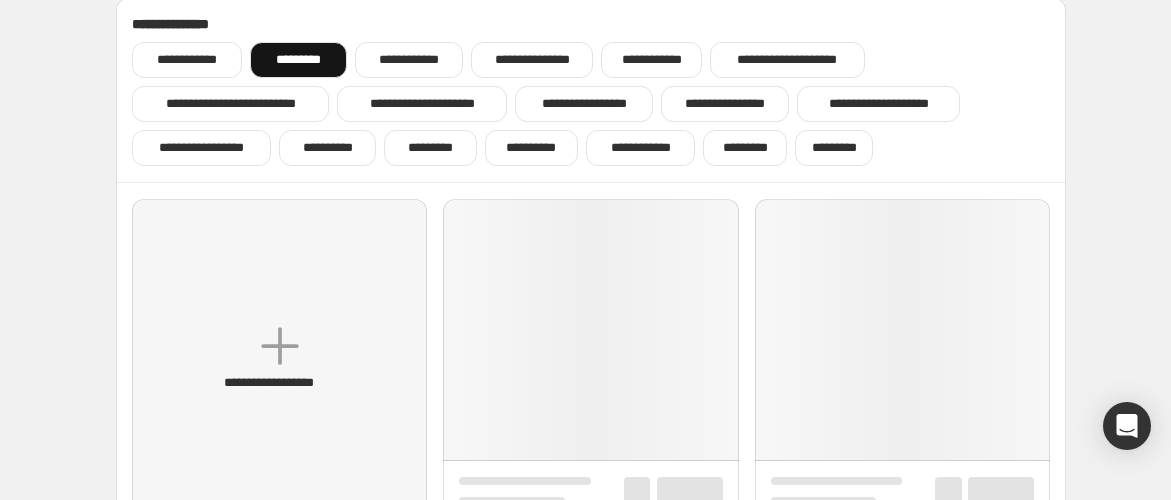 scroll, scrollTop: 0, scrollLeft: 0, axis: both 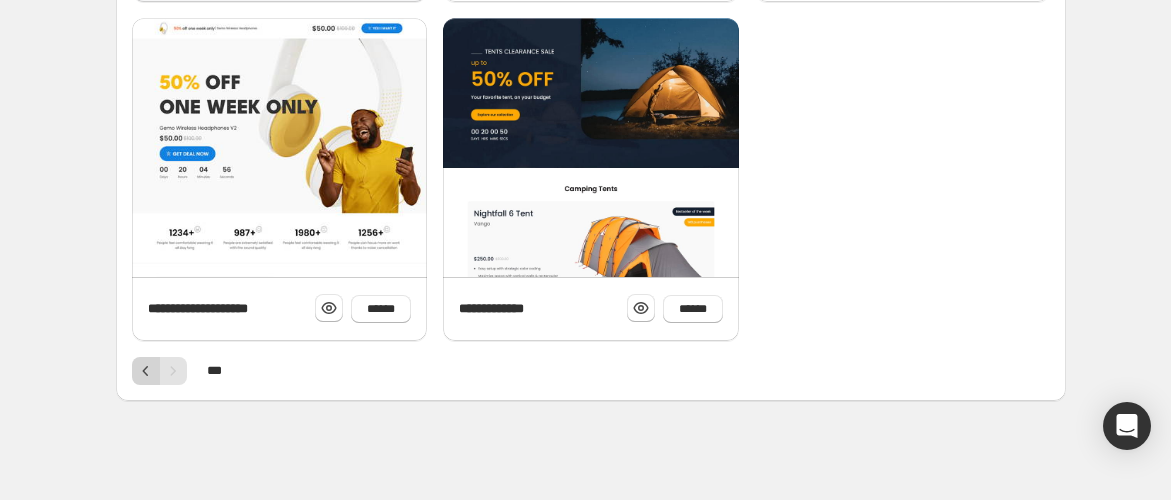 click 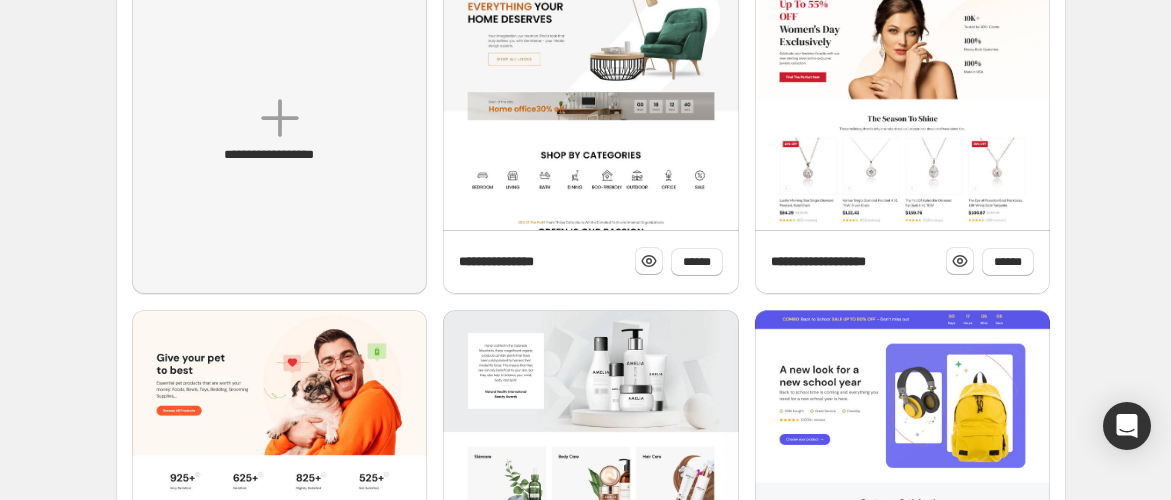 scroll, scrollTop: 0, scrollLeft: 0, axis: both 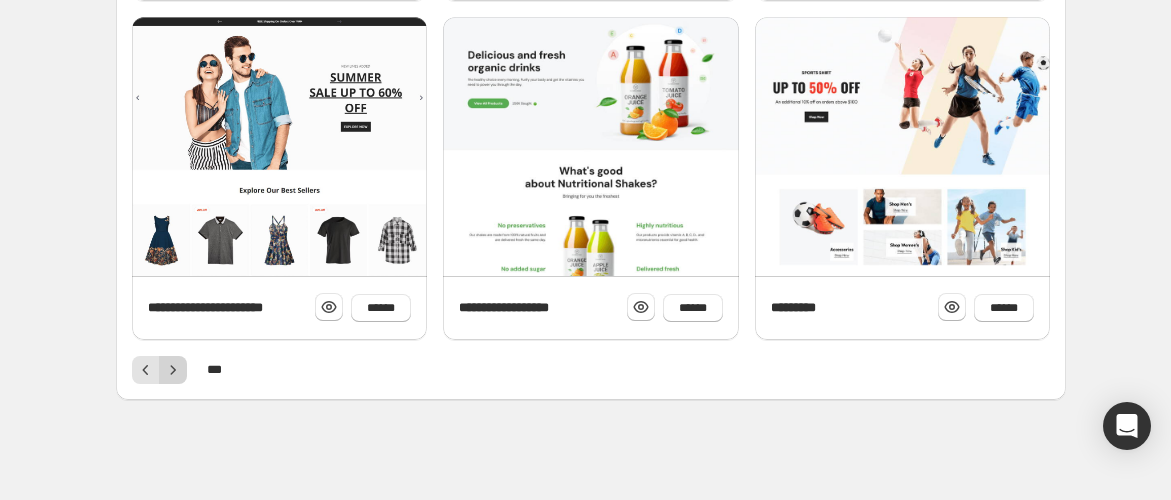 click at bounding box center (173, 370) 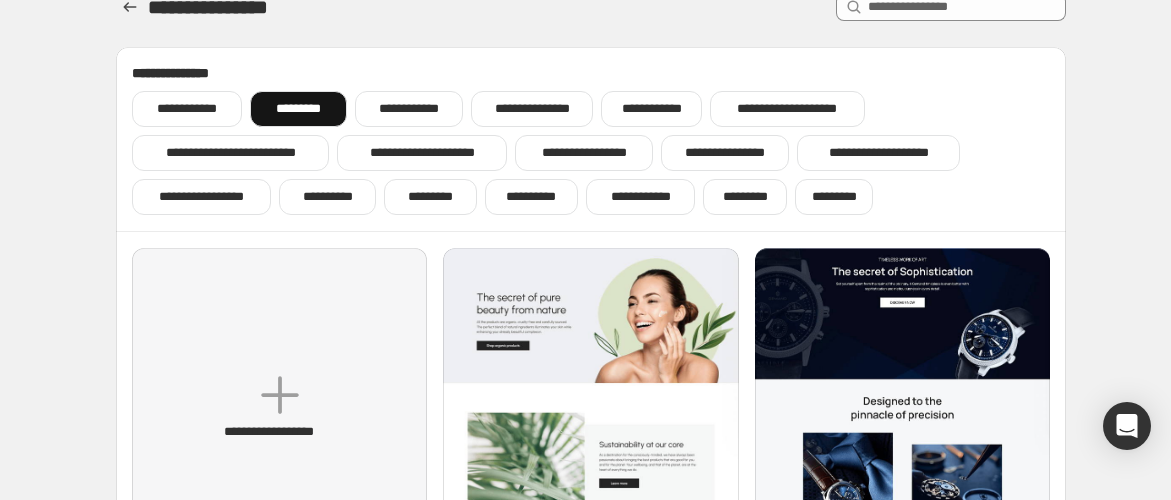 scroll, scrollTop: 0, scrollLeft: 0, axis: both 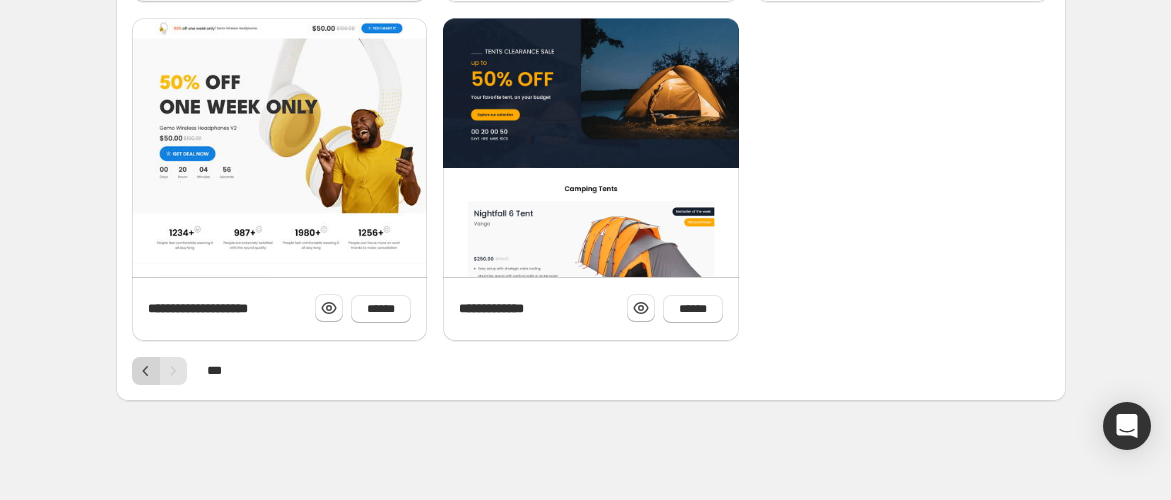 click 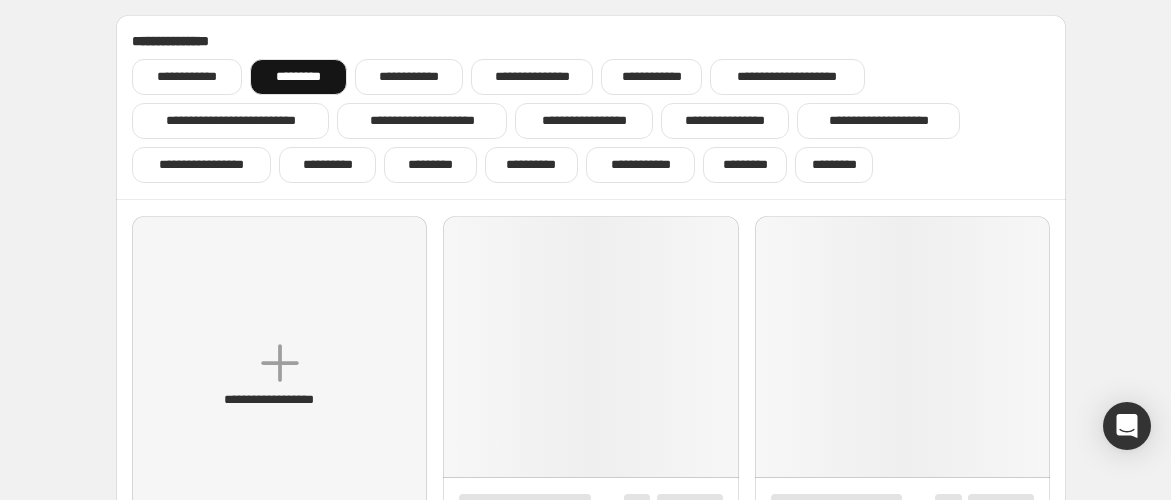 scroll, scrollTop: 0, scrollLeft: 0, axis: both 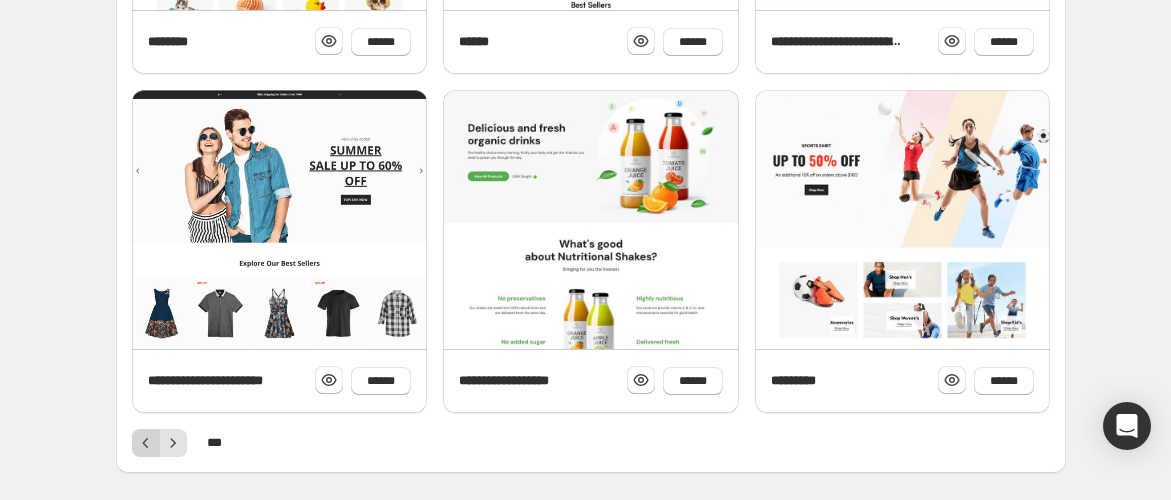 click 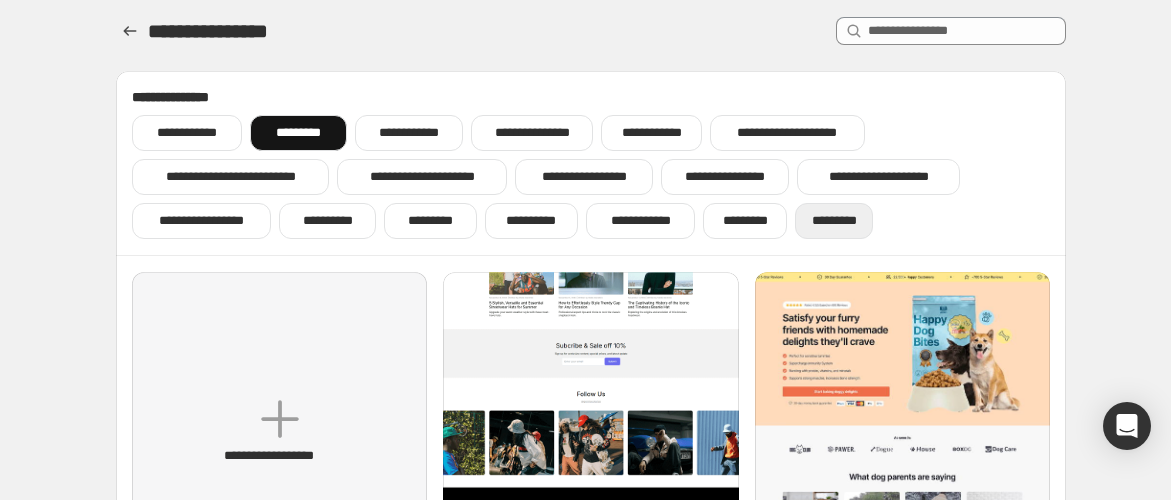 scroll, scrollTop: 0, scrollLeft: 0, axis: both 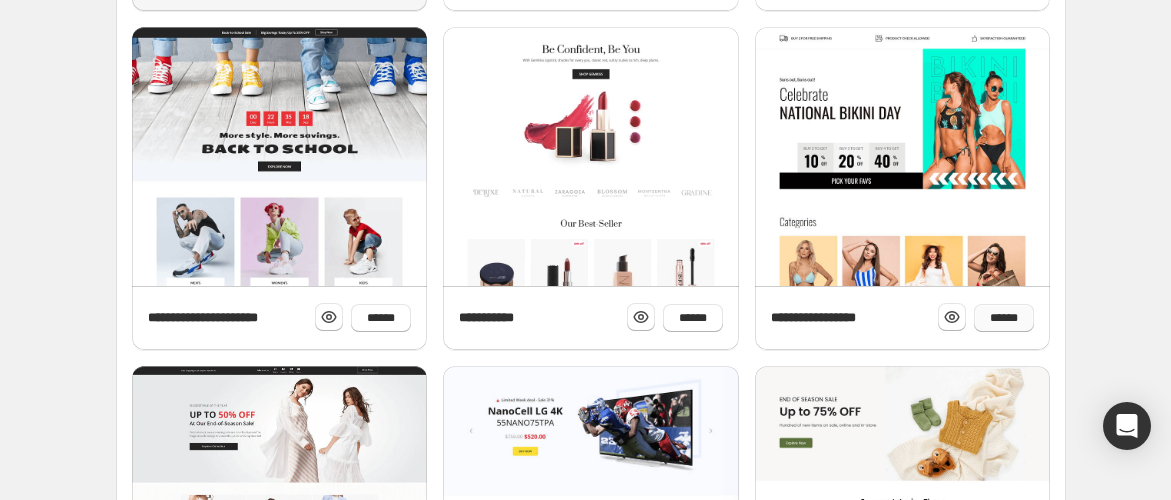 click on "******" at bounding box center [1004, 318] 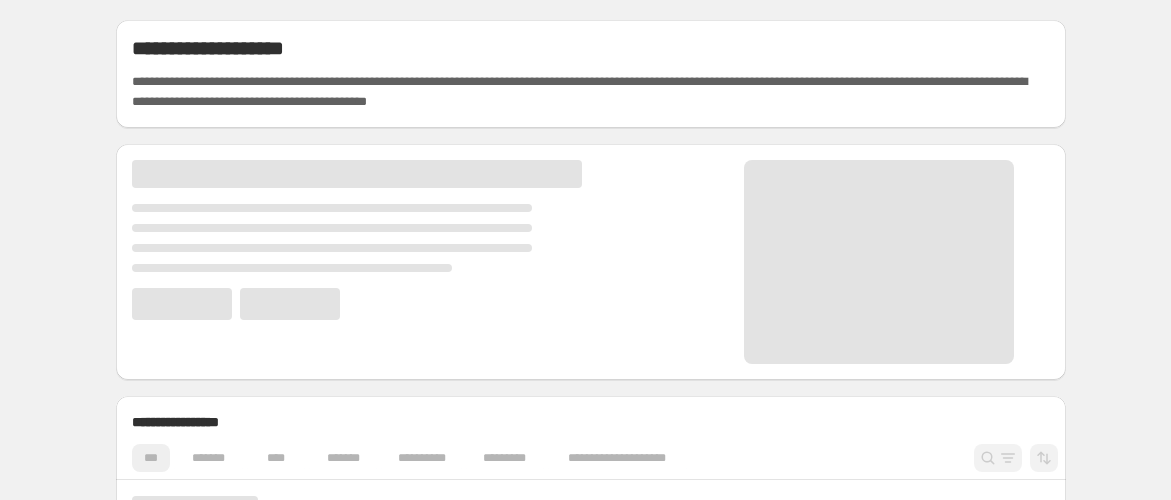 scroll, scrollTop: 0, scrollLeft: 0, axis: both 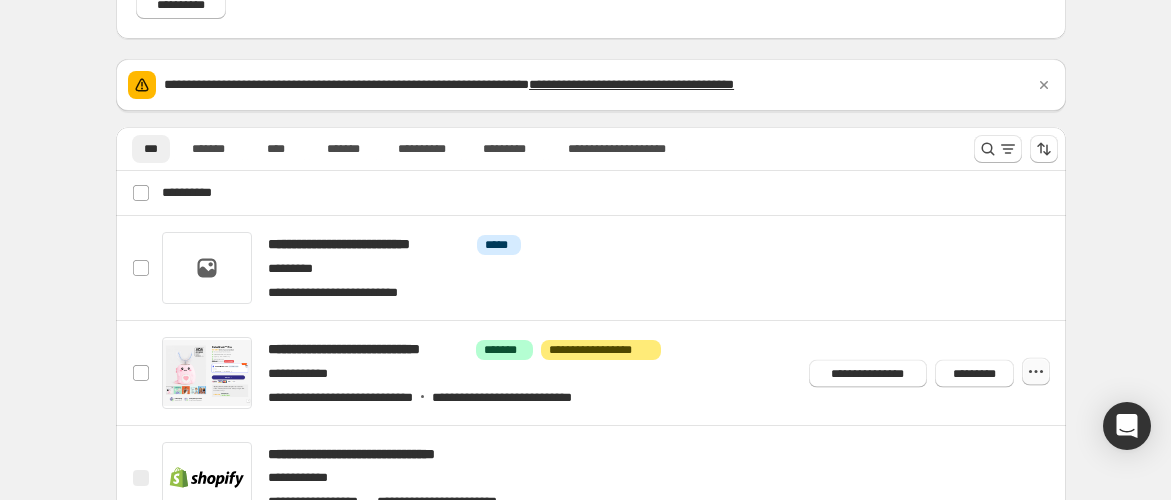 click 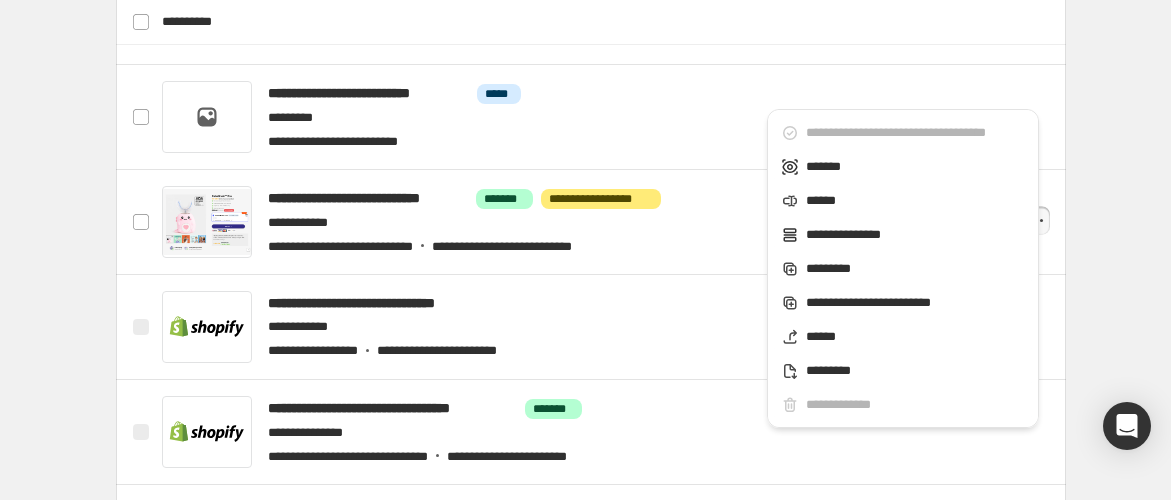 scroll, scrollTop: 519, scrollLeft: 0, axis: vertical 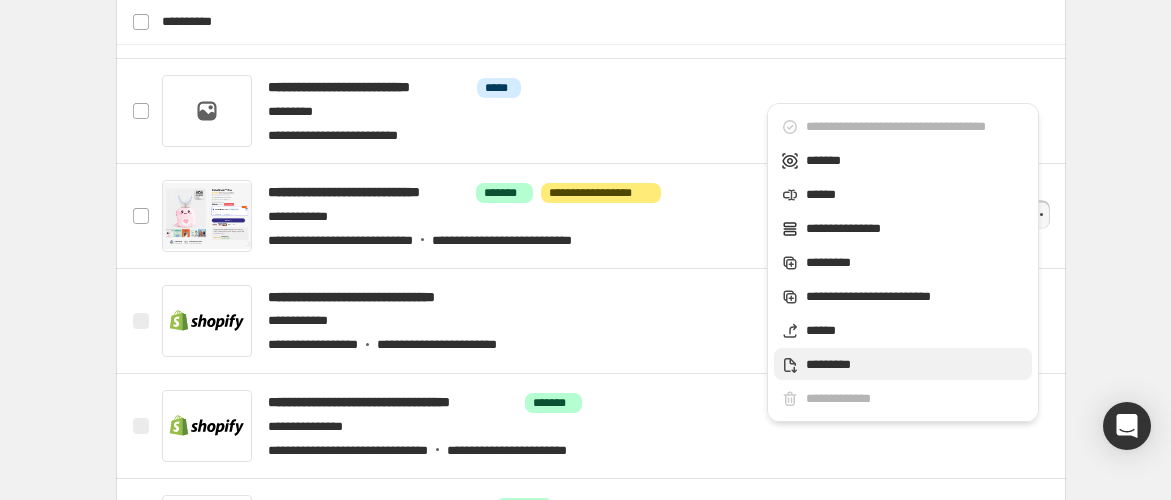 click on "*********" at bounding box center (916, 365) 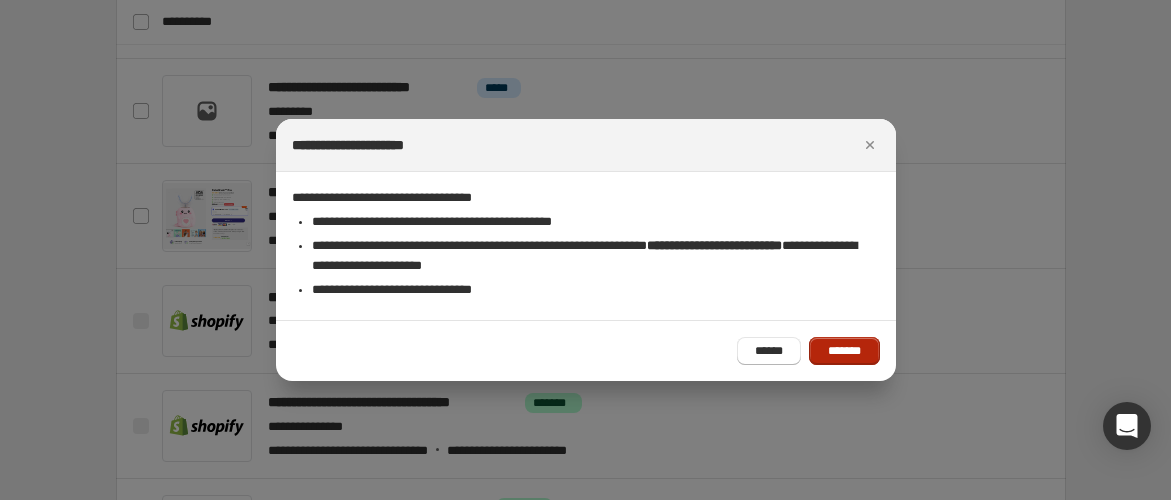 click on "*******" at bounding box center (844, 351) 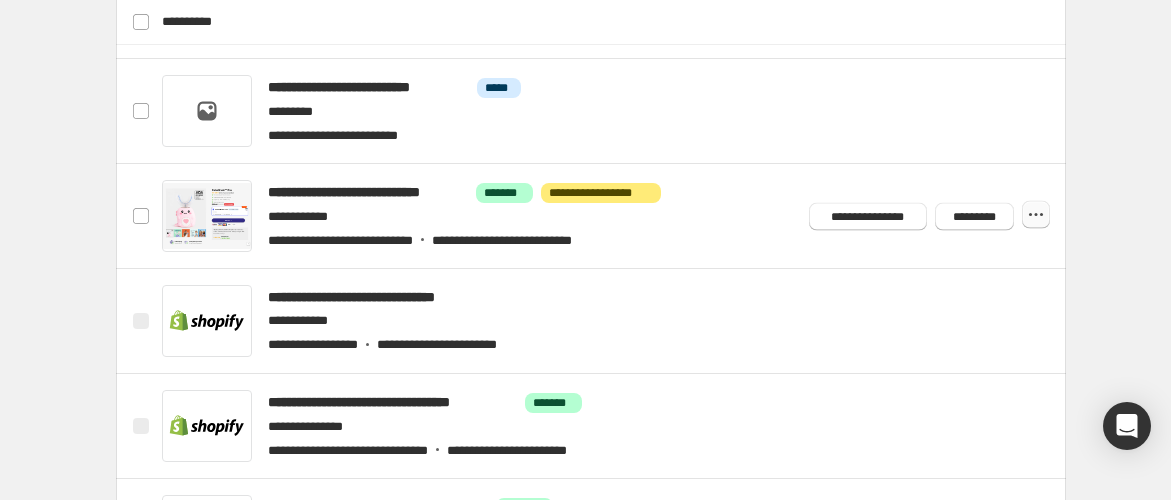 click 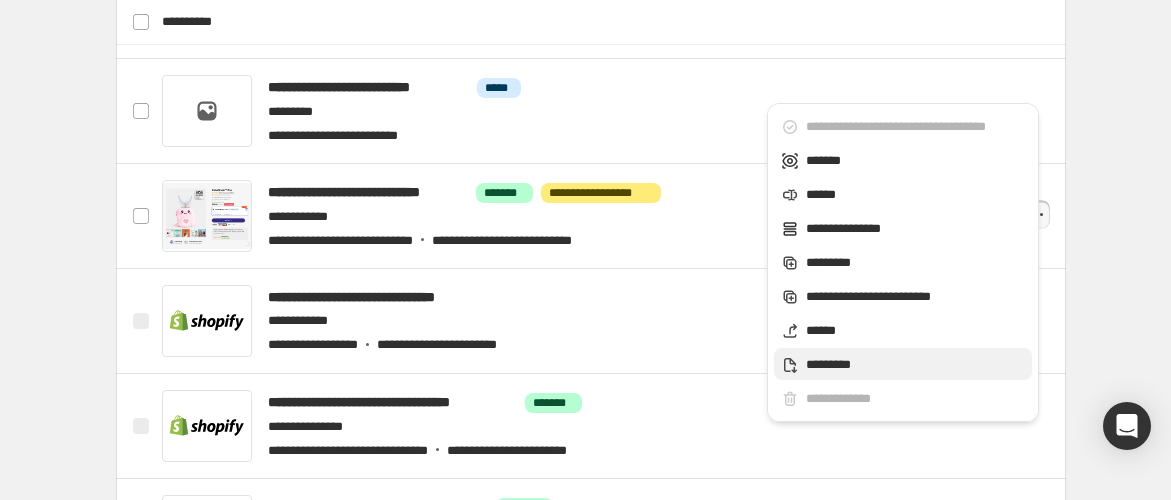 click on "*********" at bounding box center [903, 364] 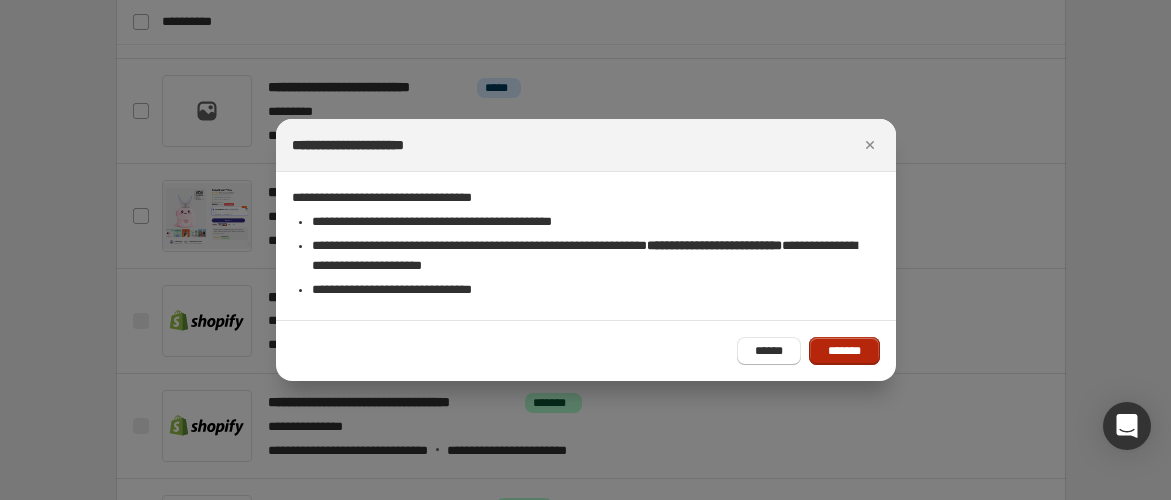 click on "*******" at bounding box center [844, 351] 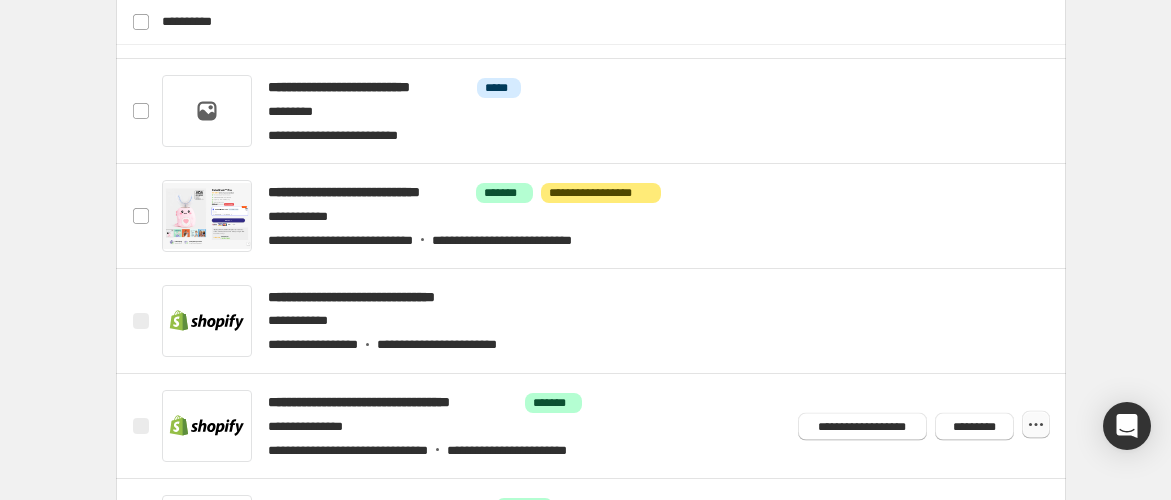 click at bounding box center (1036, 425) 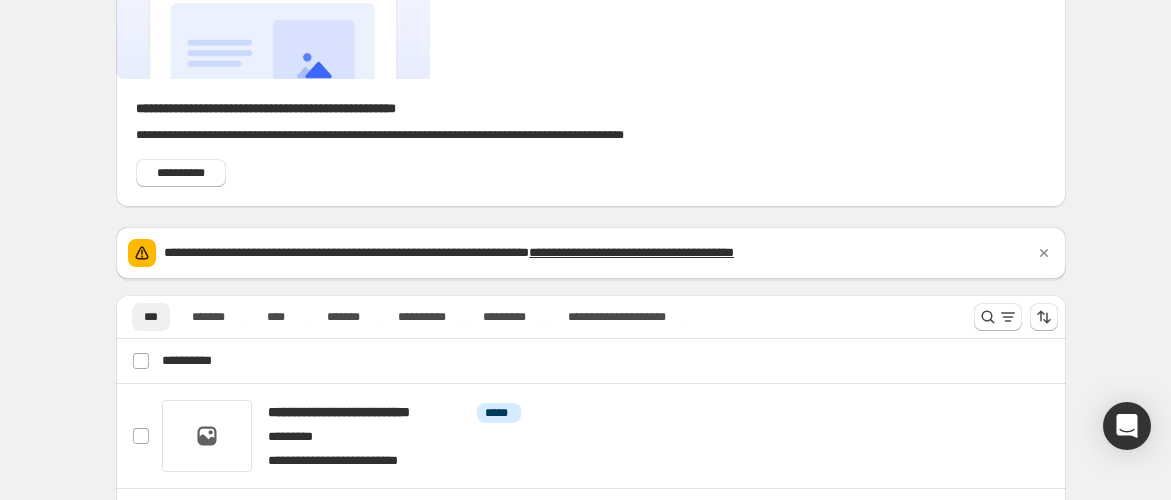 scroll, scrollTop: 197, scrollLeft: 0, axis: vertical 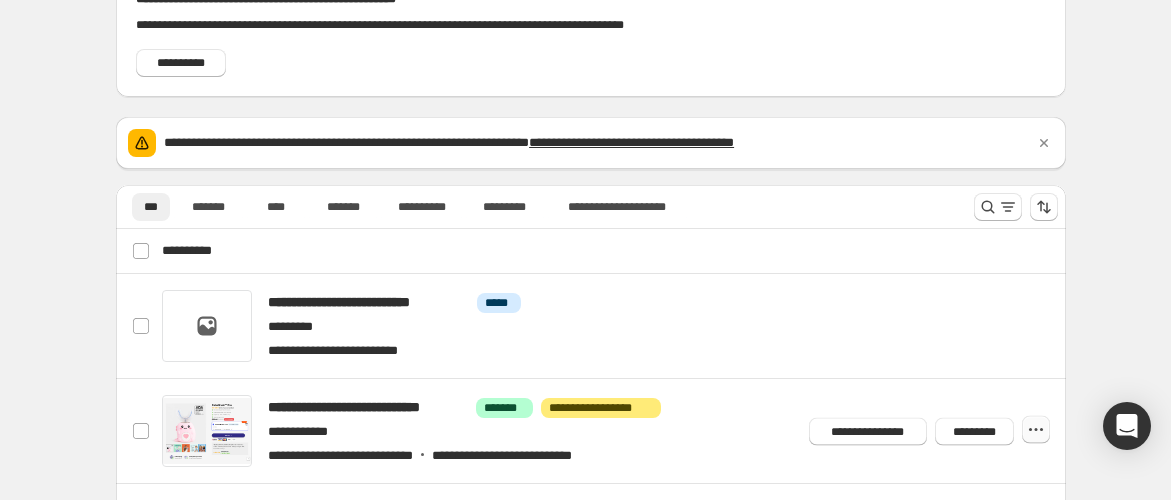 click at bounding box center [1036, 430] 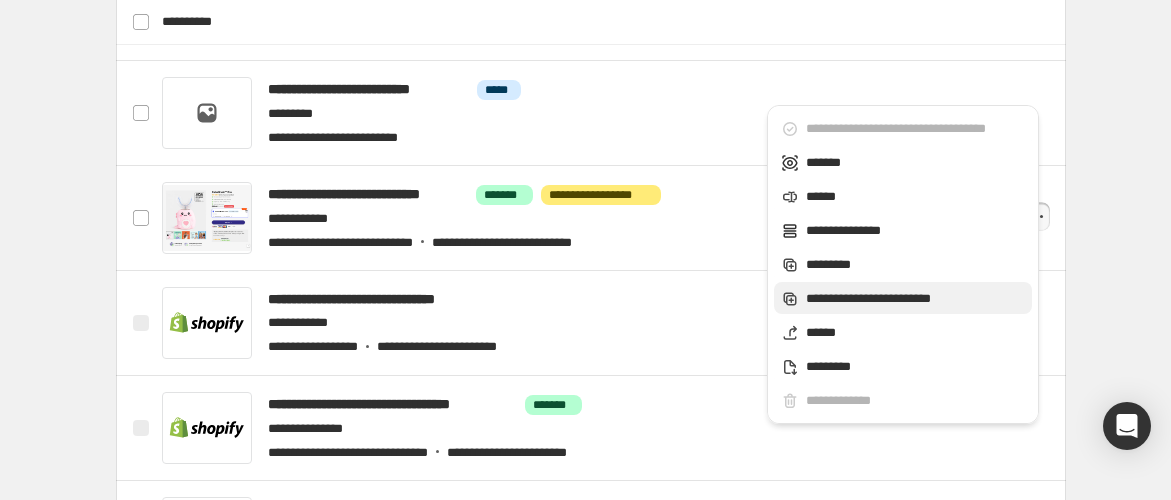 scroll, scrollTop: 519, scrollLeft: 0, axis: vertical 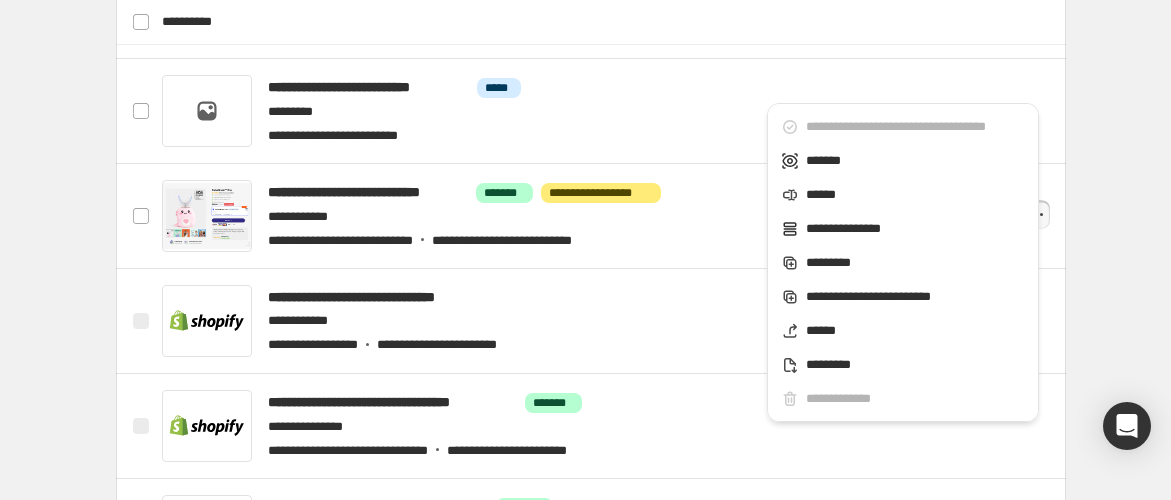 click 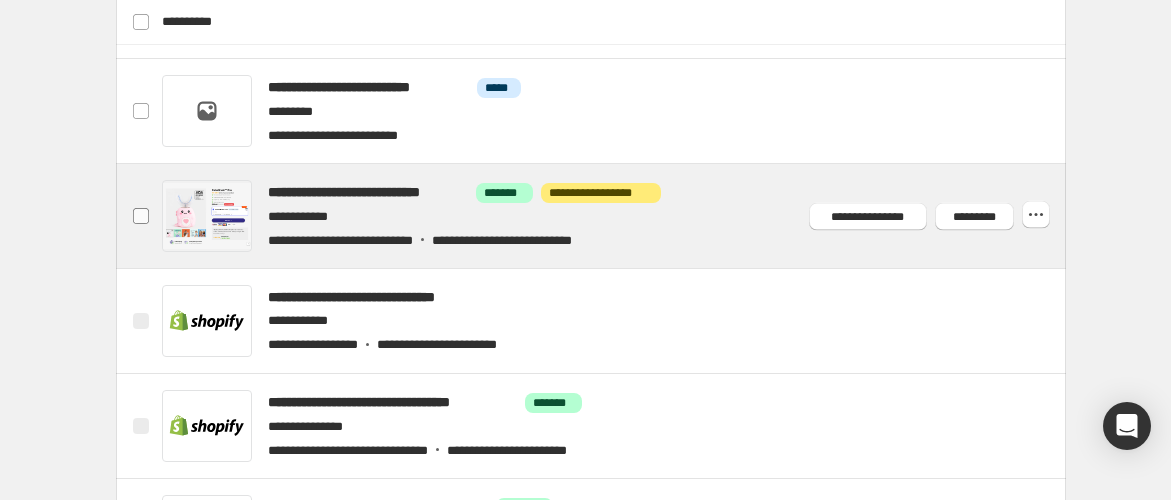 click on "**********" at bounding box center [141, 216] 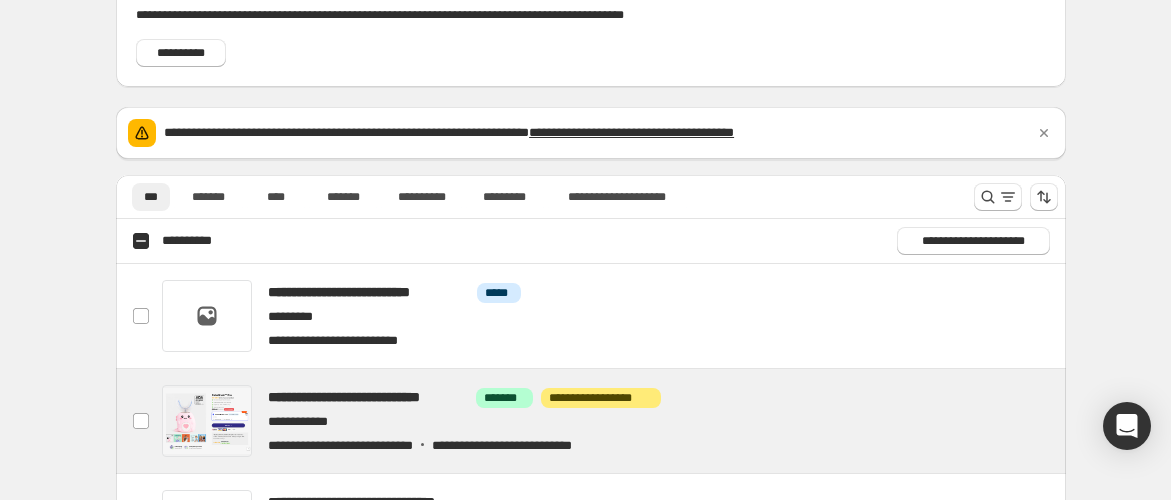 scroll, scrollTop: 317, scrollLeft: 0, axis: vertical 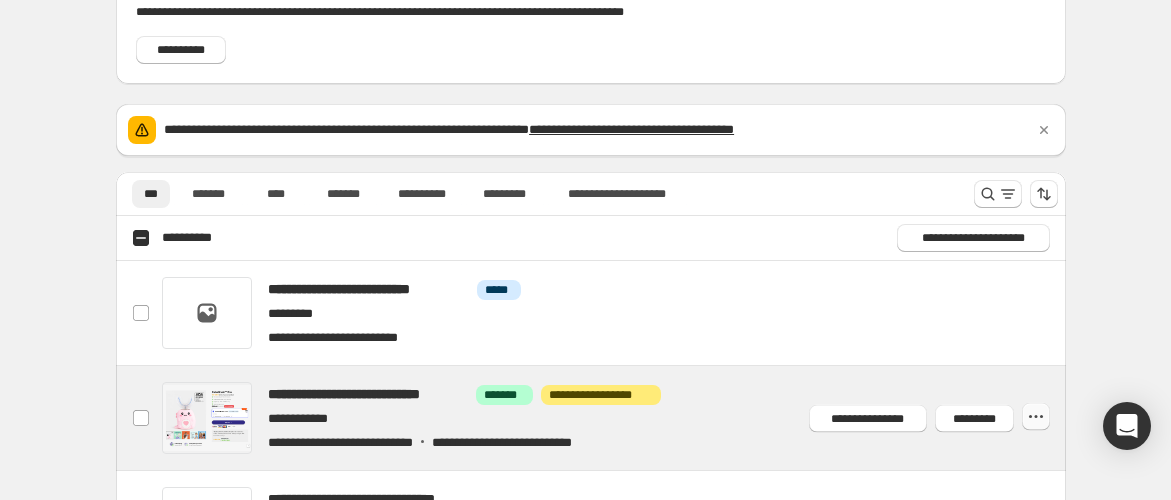 click at bounding box center (1036, 417) 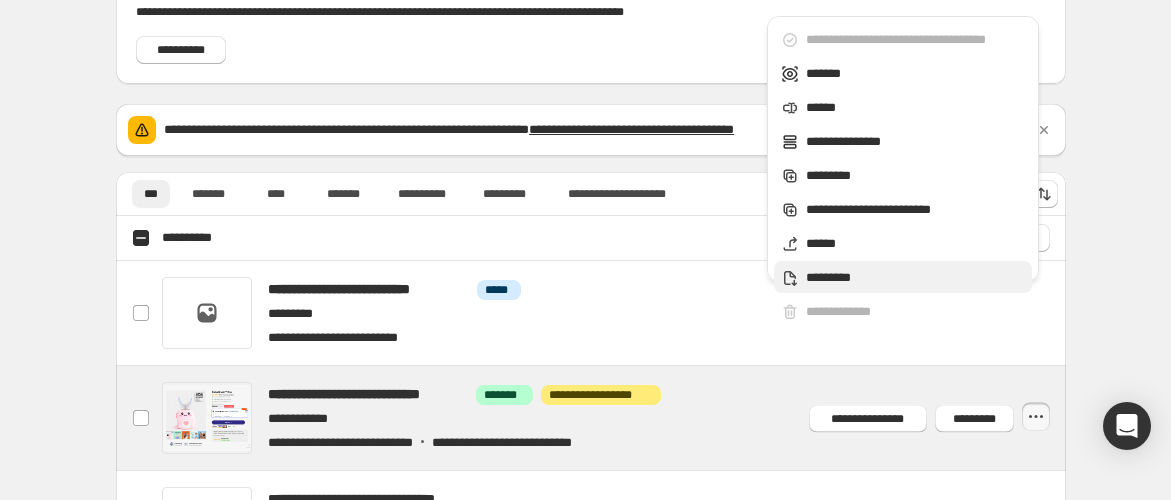 click on "*********" at bounding box center (916, 278) 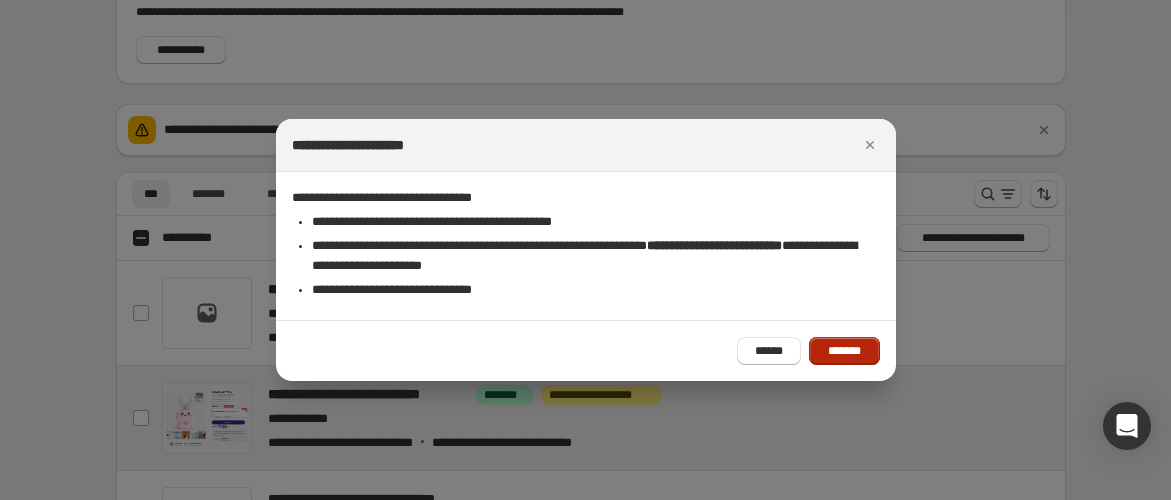click on "*******" at bounding box center [844, 351] 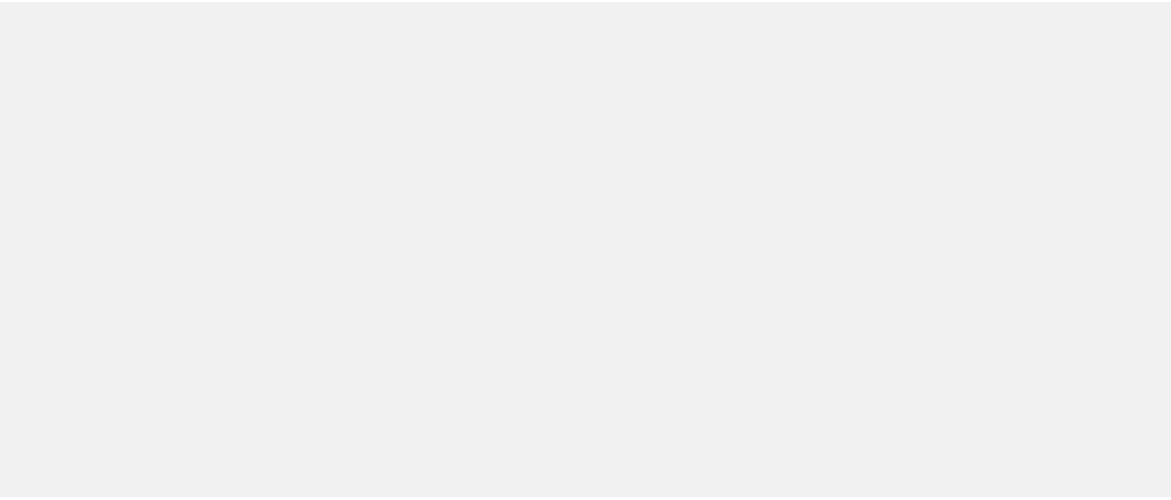 scroll, scrollTop: 0, scrollLeft: 0, axis: both 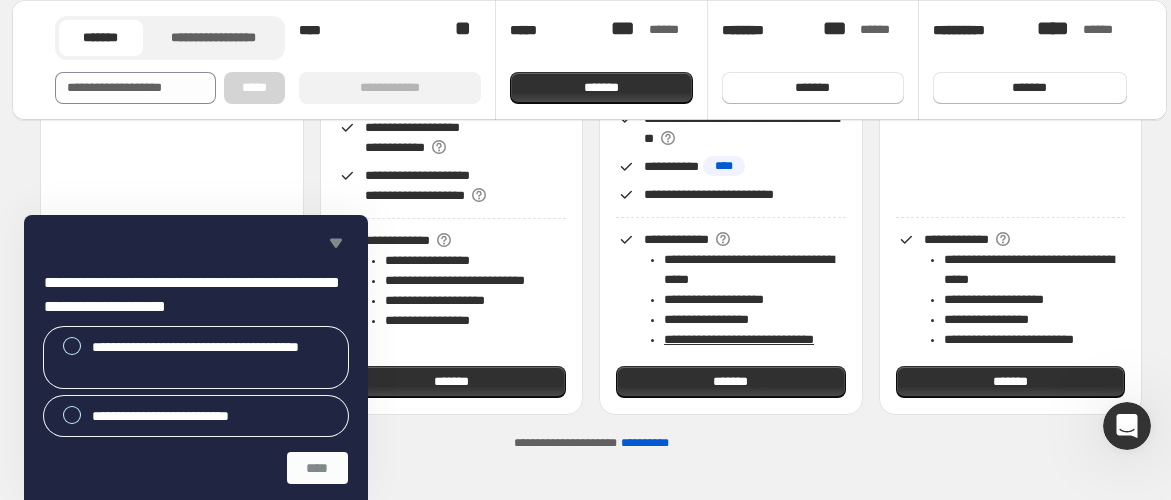 click 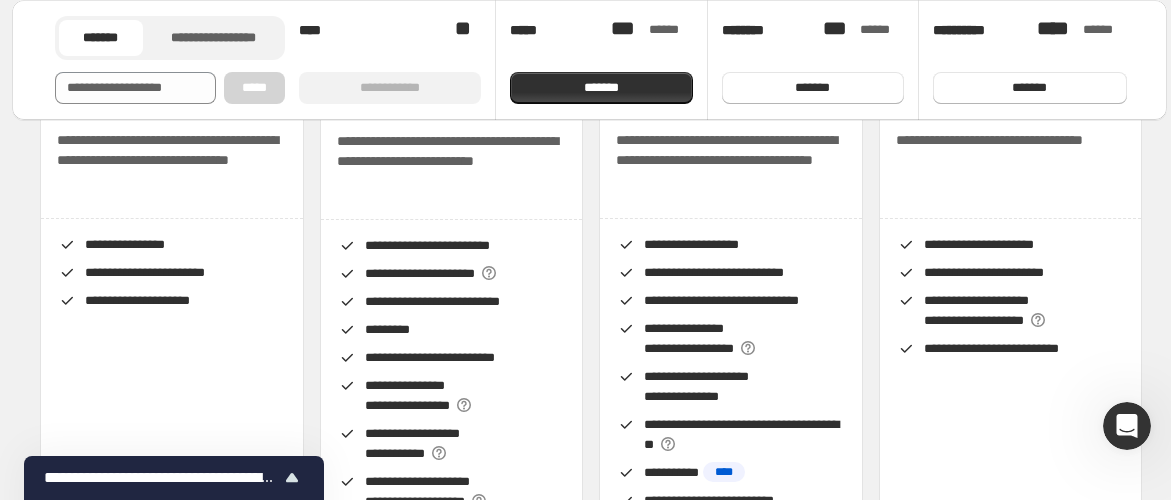 scroll, scrollTop: 217, scrollLeft: 0, axis: vertical 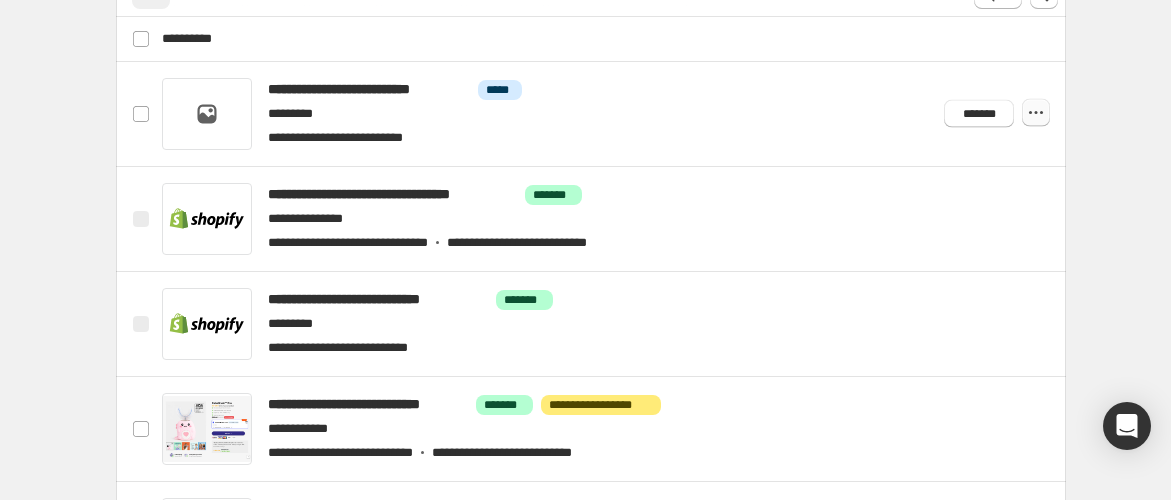 click 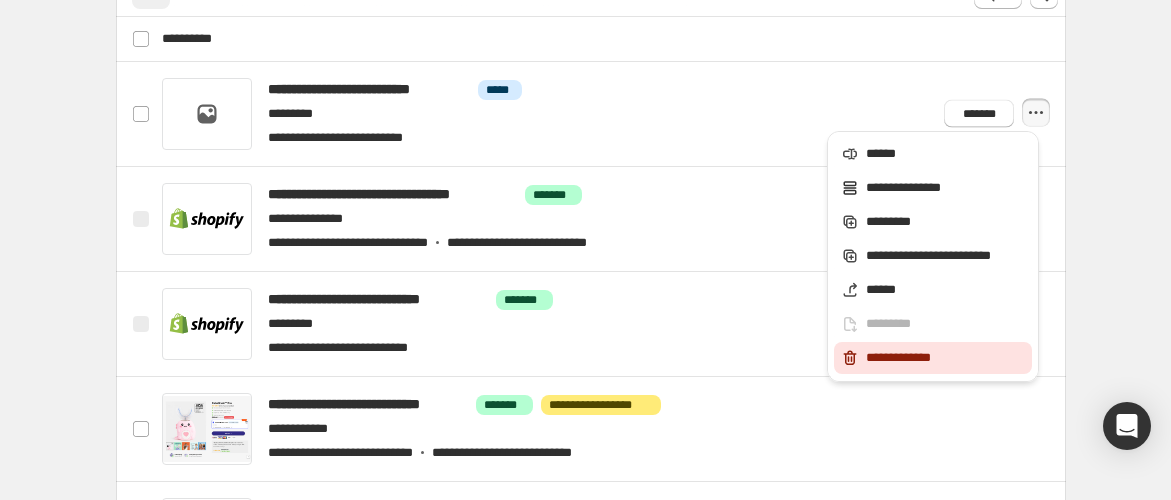 click on "**********" at bounding box center (946, 358) 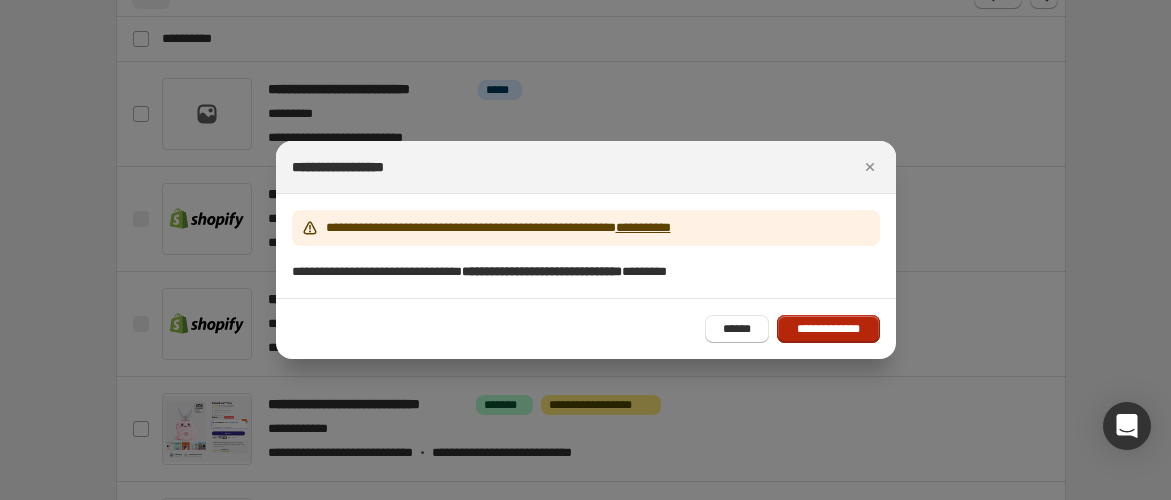 click on "**********" at bounding box center (828, 329) 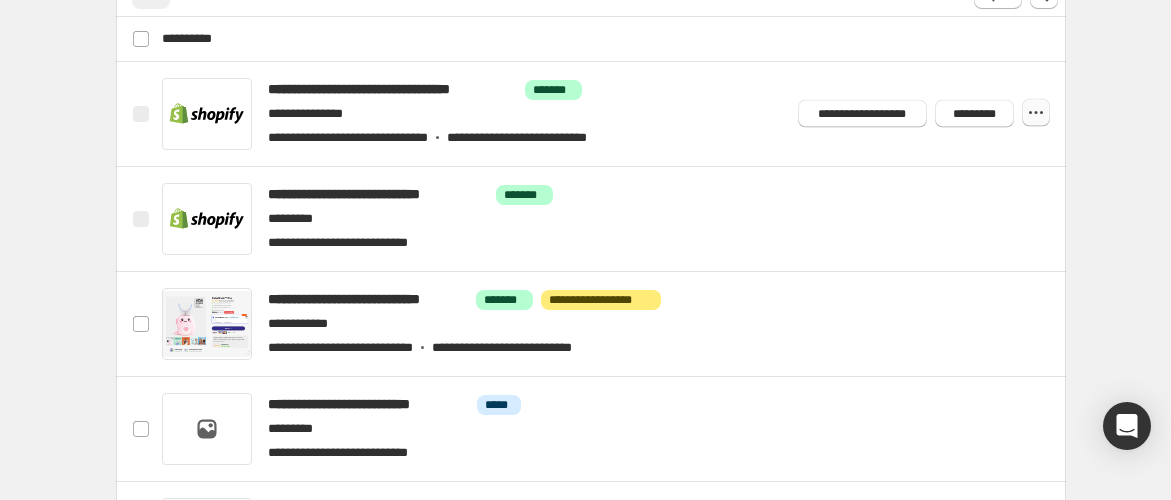 click 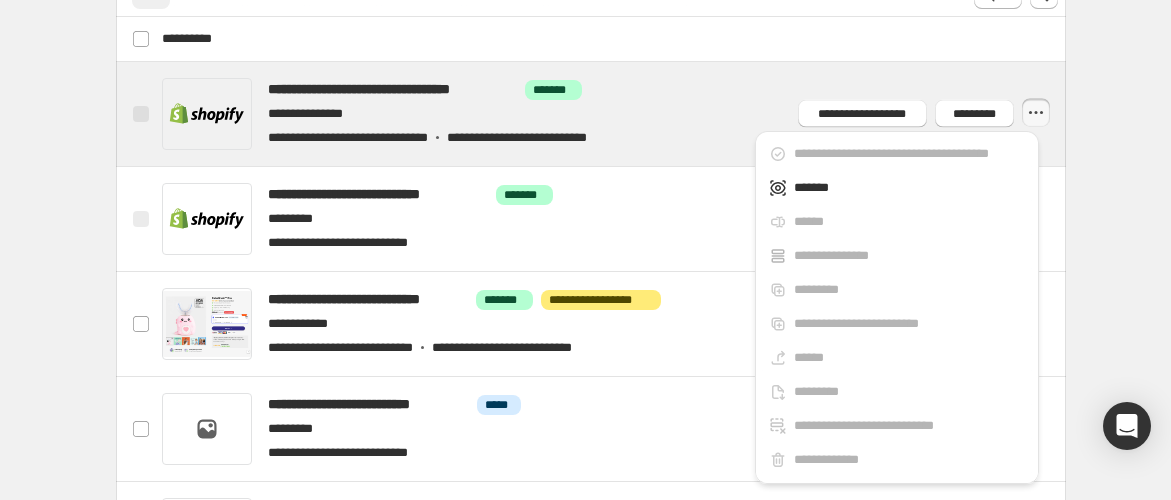 click at bounding box center (615, 114) 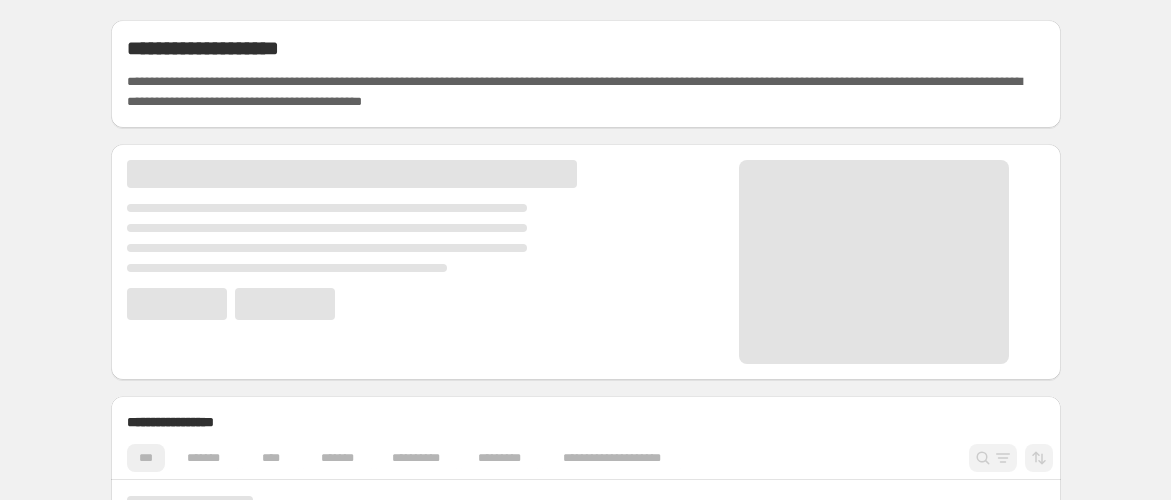 scroll, scrollTop: 0, scrollLeft: 0, axis: both 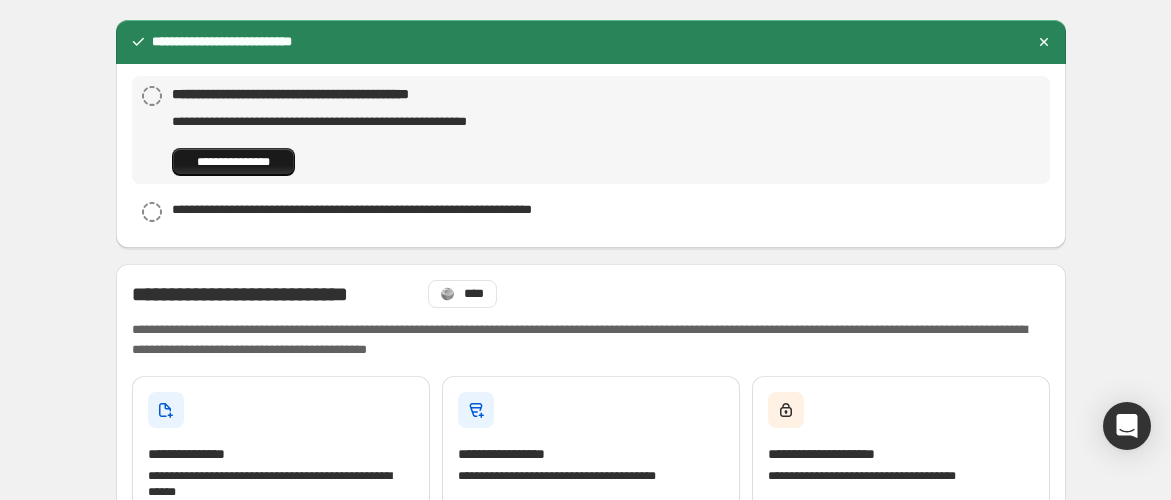 click on "**********" at bounding box center (233, 162) 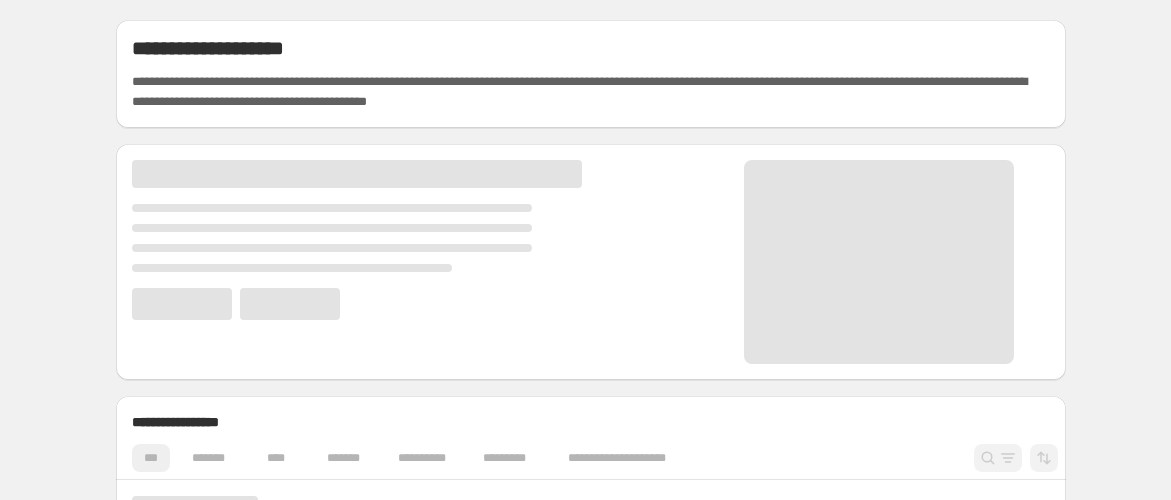 scroll, scrollTop: 0, scrollLeft: 0, axis: both 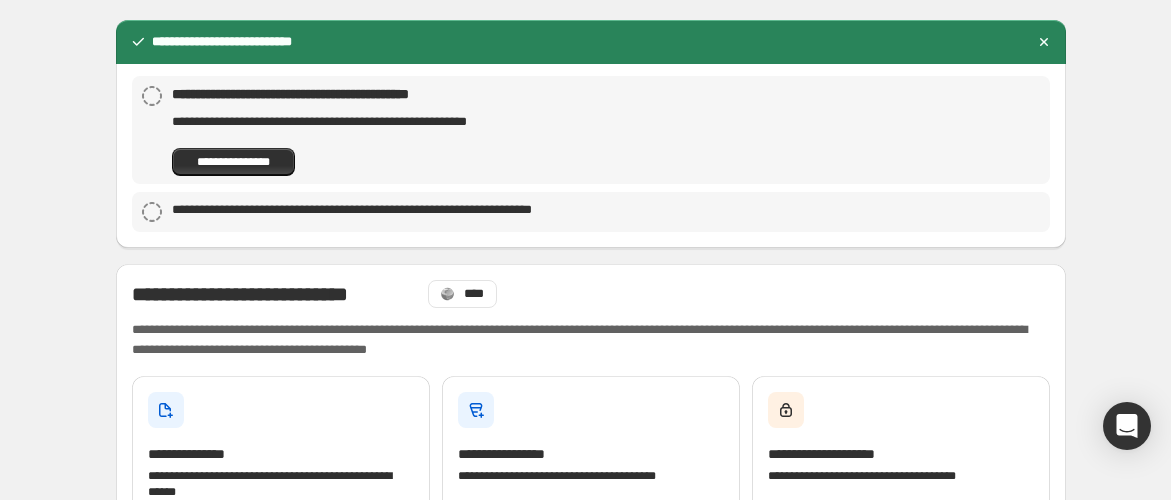 click on "**********" at bounding box center [405, 212] 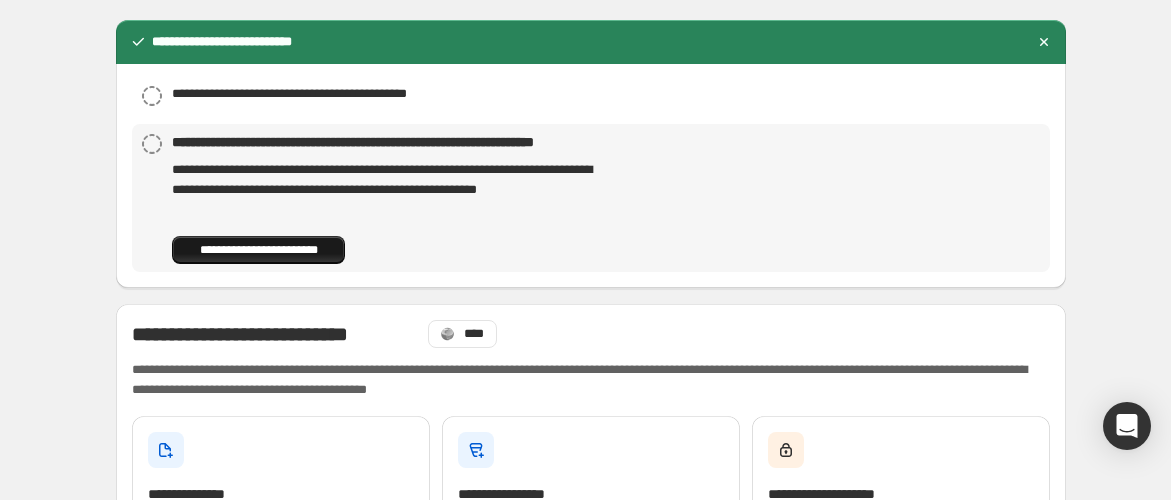 click on "**********" at bounding box center (258, 250) 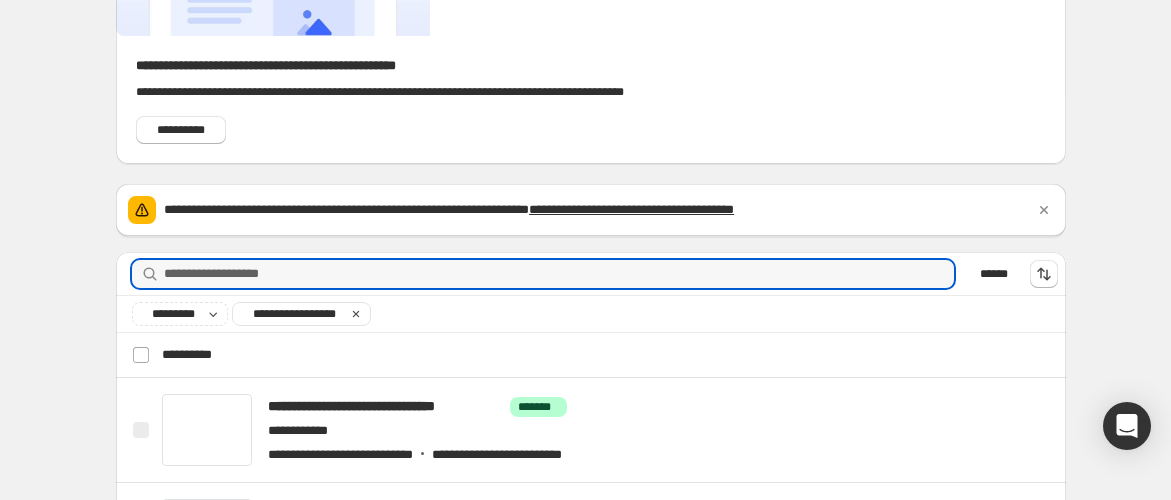 scroll, scrollTop: 346, scrollLeft: 0, axis: vertical 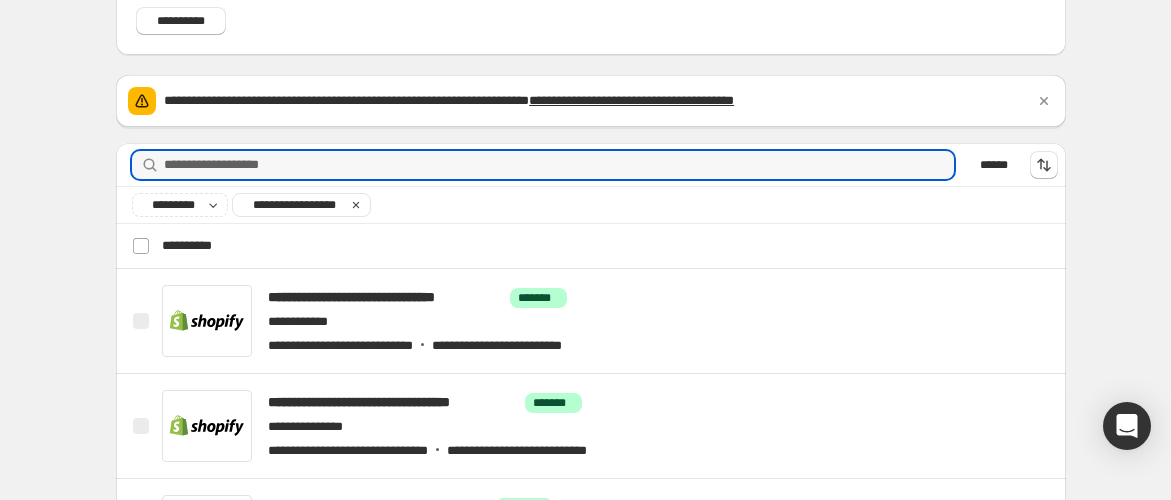 click 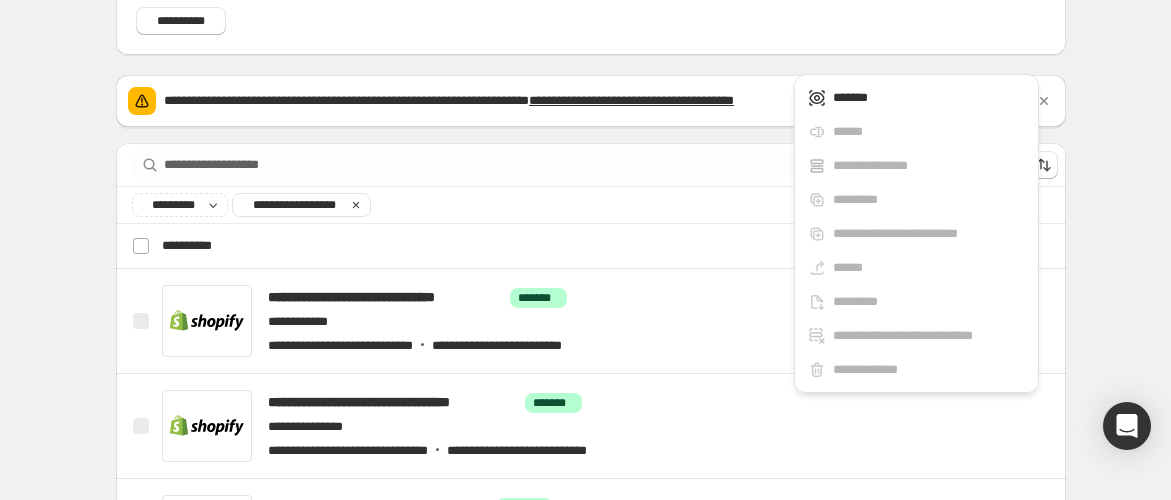 click on "**********" at bounding box center [591, 143] 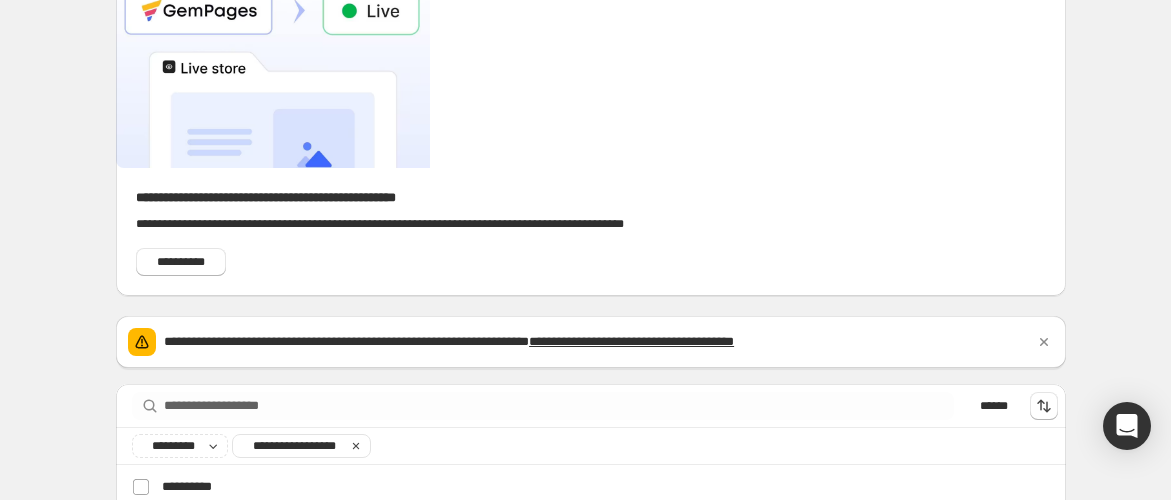 scroll, scrollTop: 0, scrollLeft: 0, axis: both 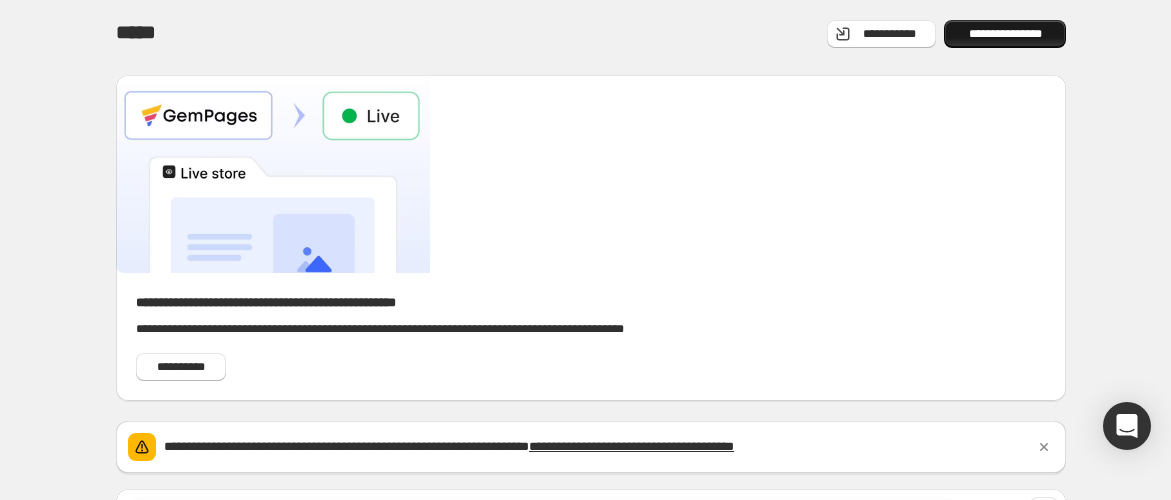 click on "**********" at bounding box center [1005, 34] 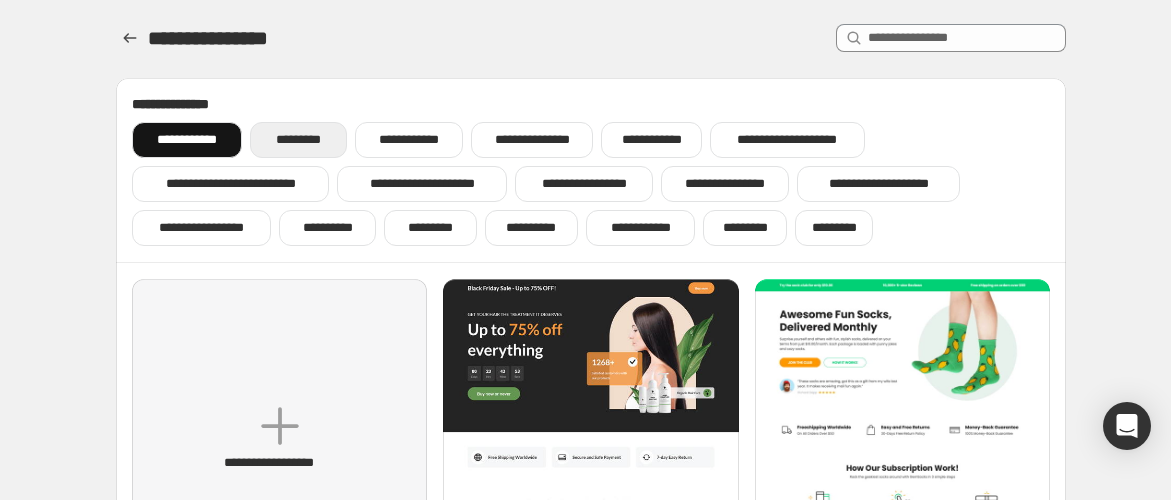 click on "*********" at bounding box center (298, 140) 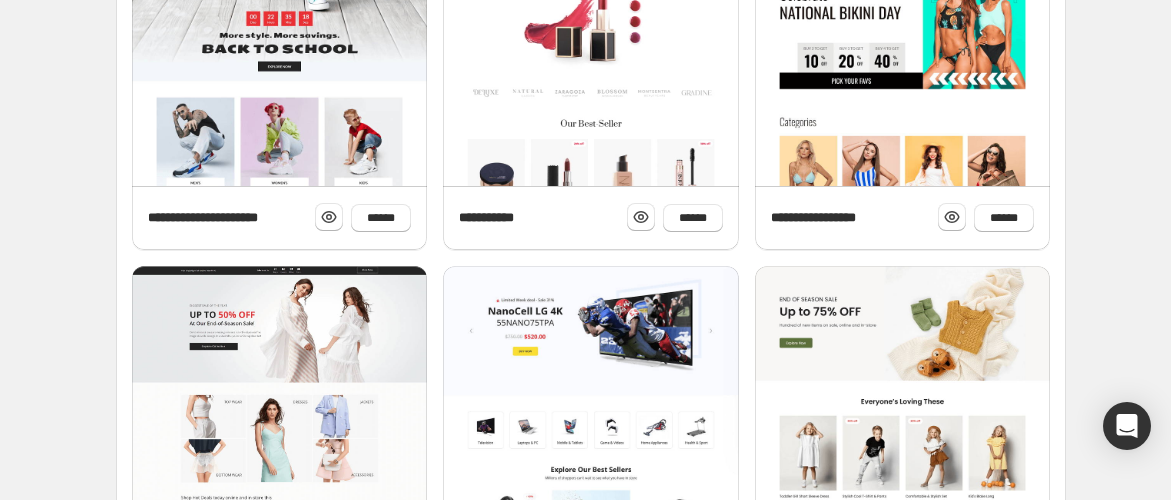 scroll, scrollTop: 702, scrollLeft: 0, axis: vertical 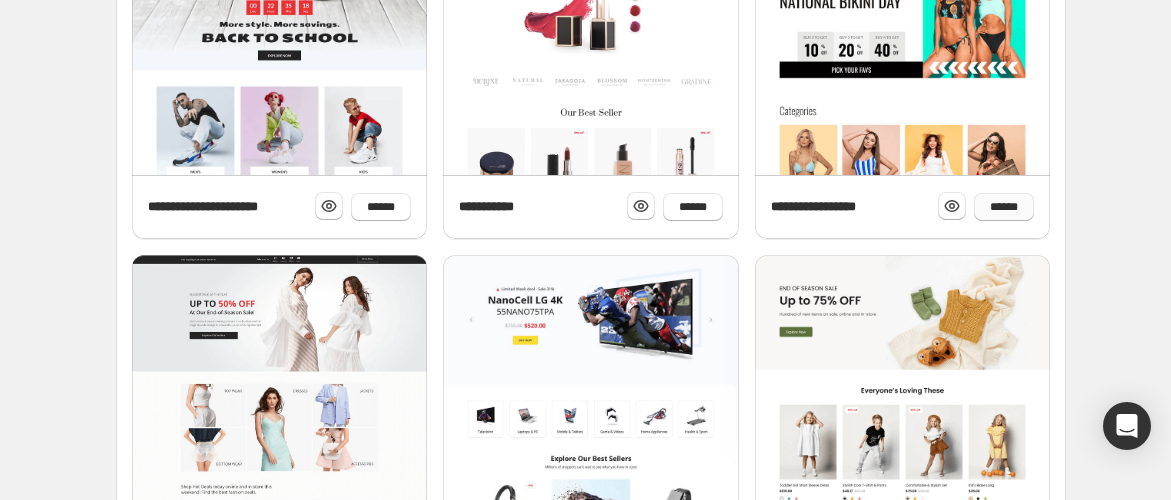 click on "******" at bounding box center [1004, 207] 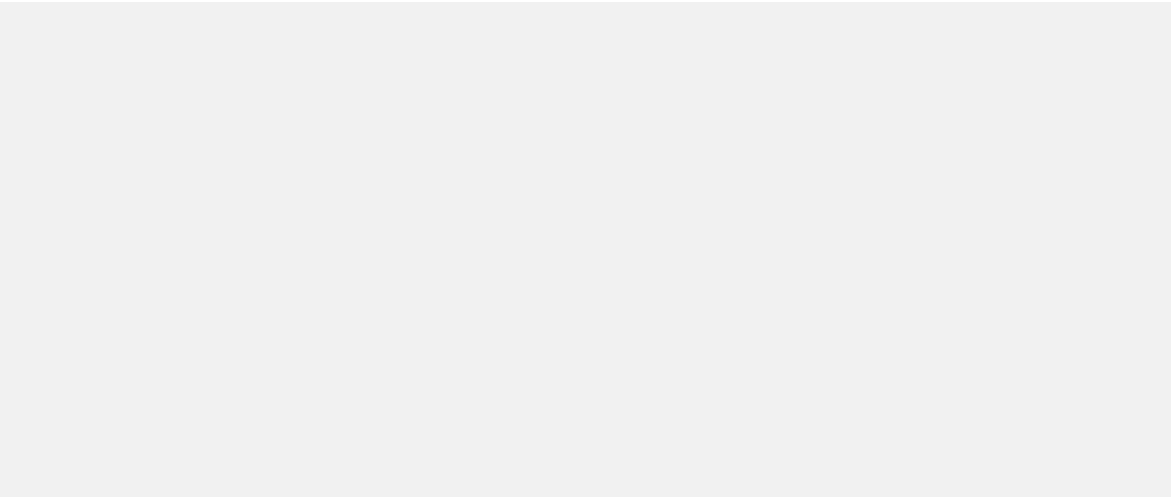 scroll, scrollTop: 0, scrollLeft: 0, axis: both 